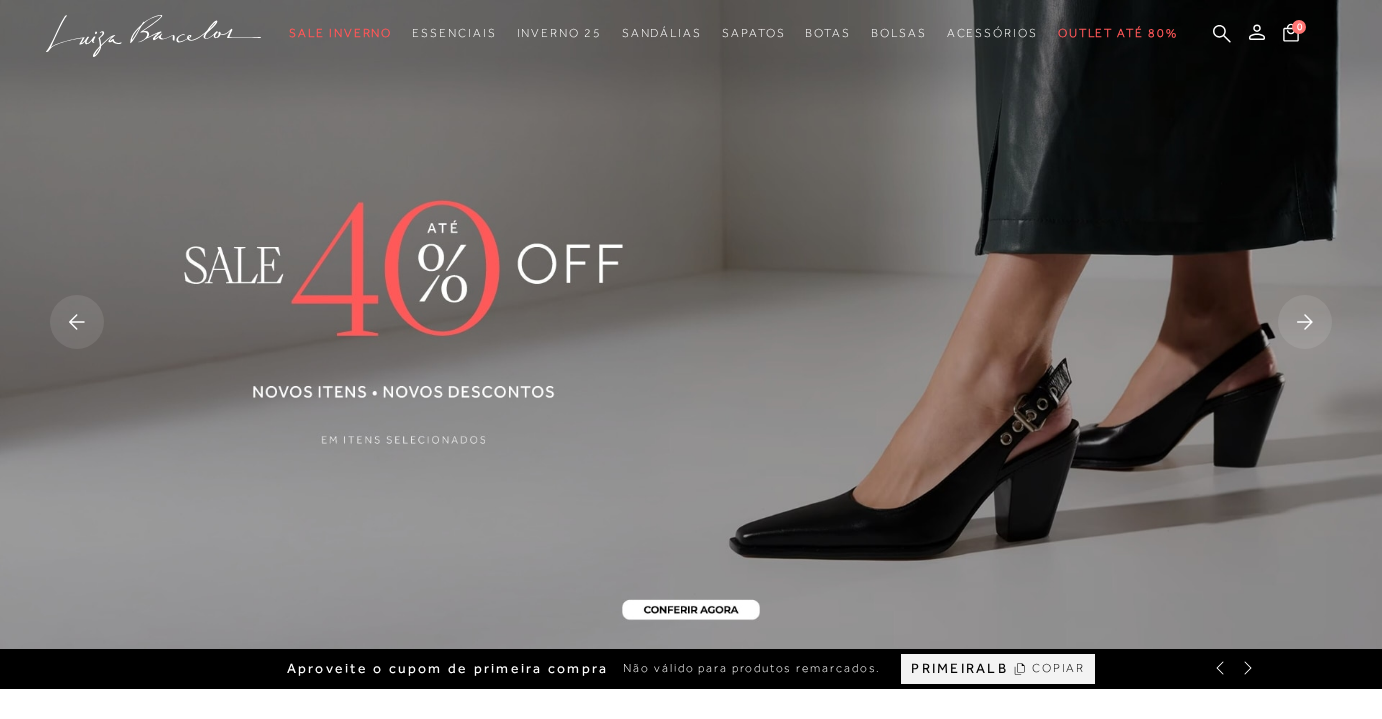 scroll, scrollTop: 0, scrollLeft: 0, axis: both 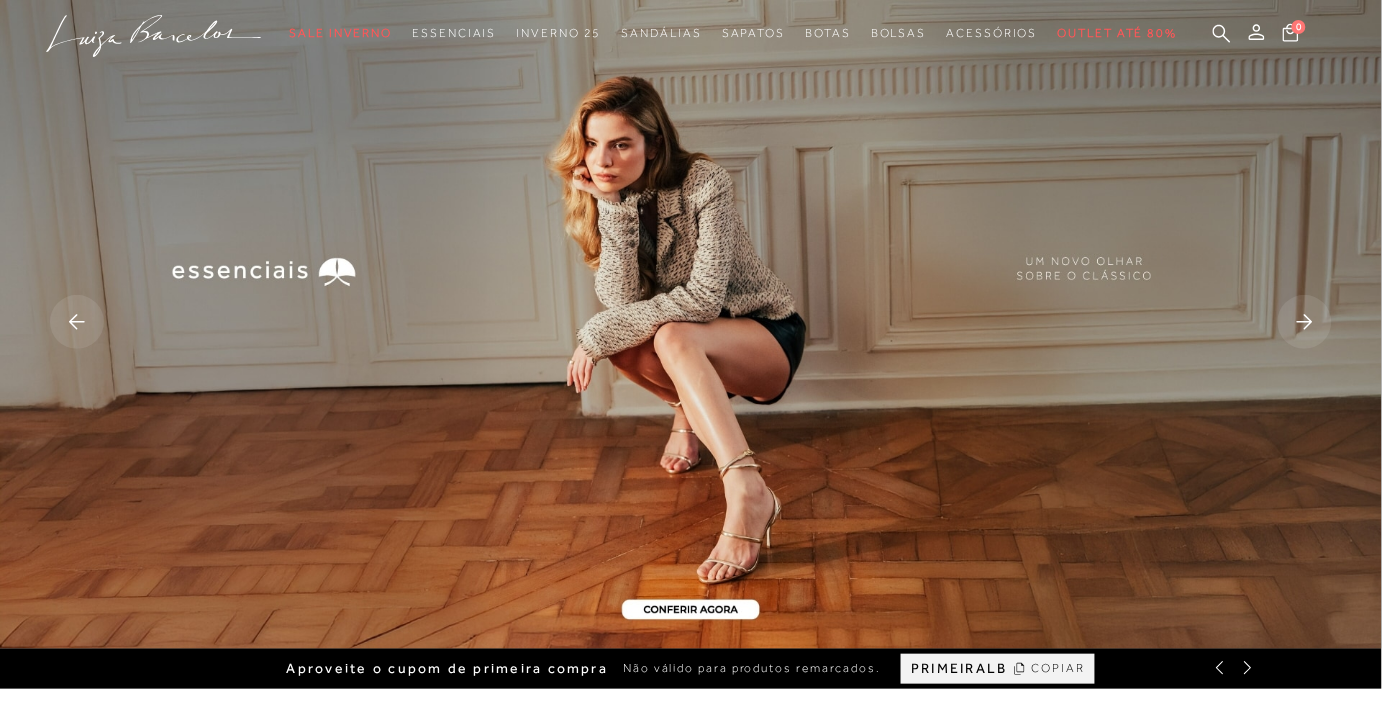 click on "COPIAR" at bounding box center (1059, 668) 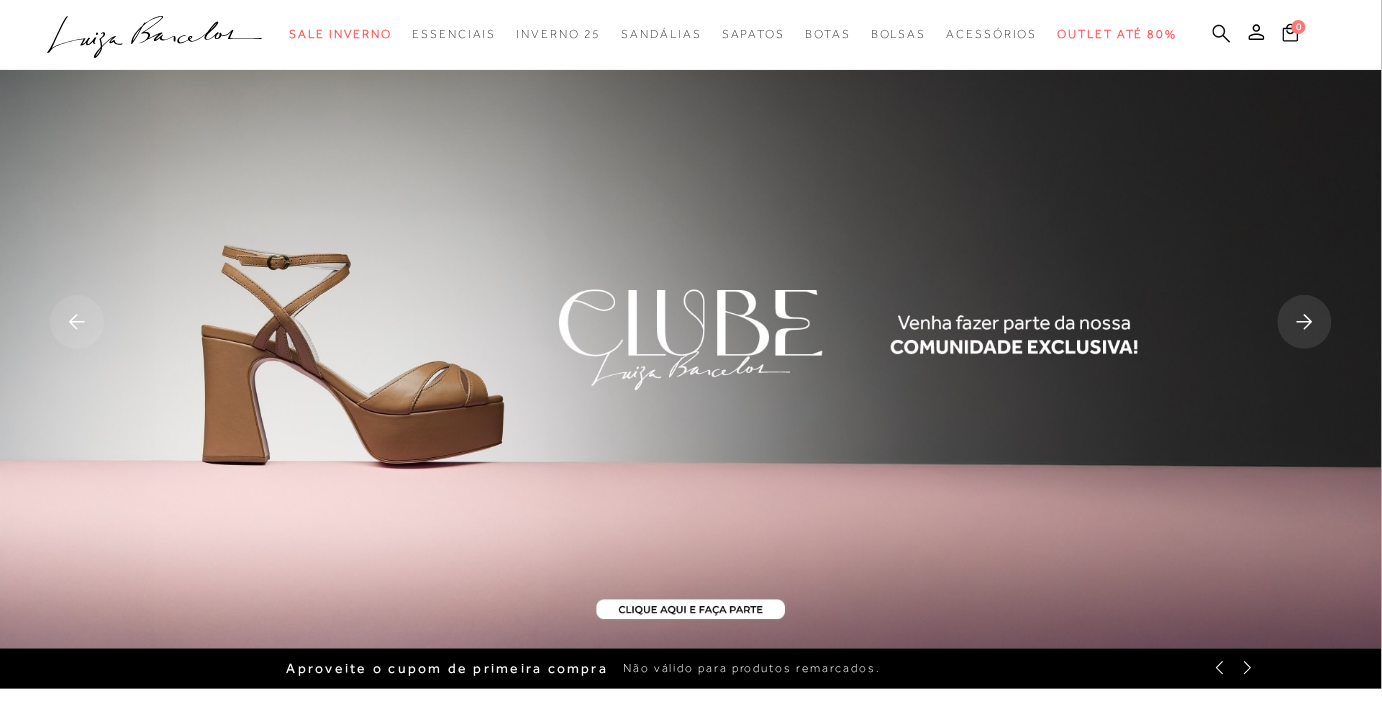 click 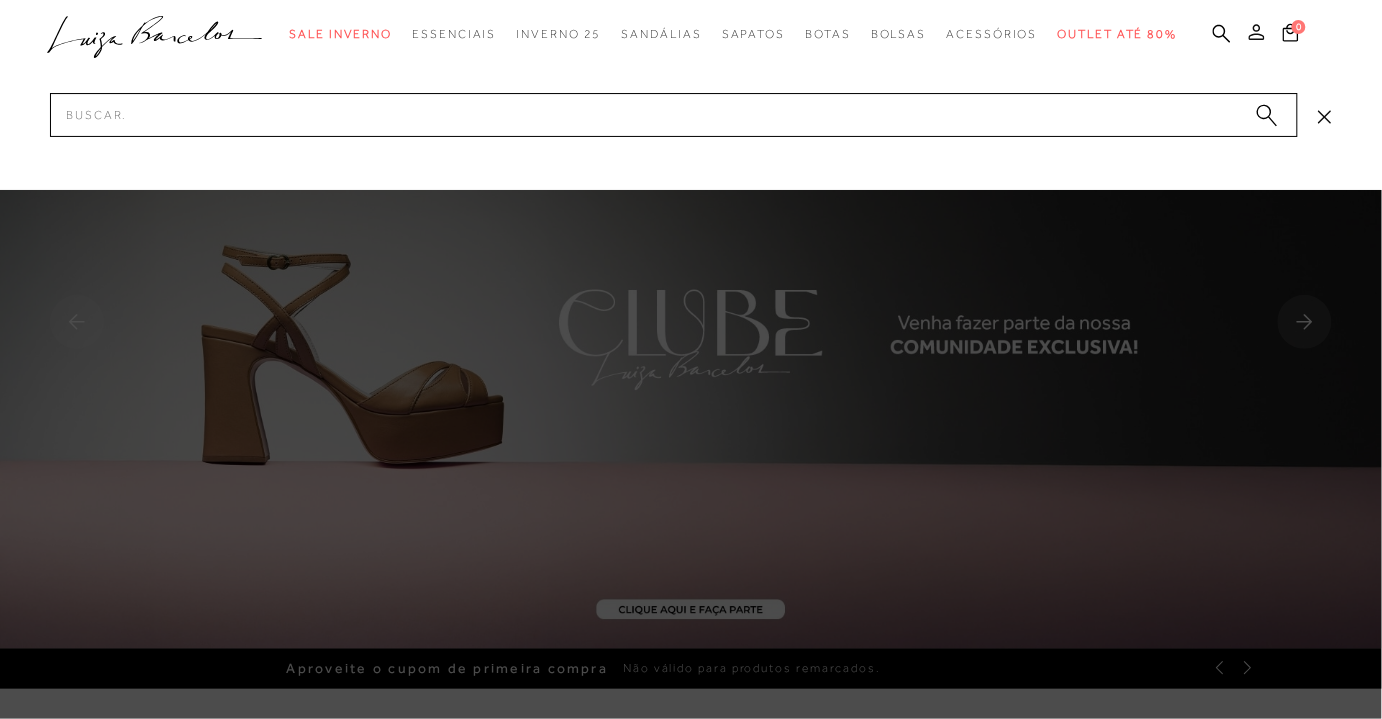 click 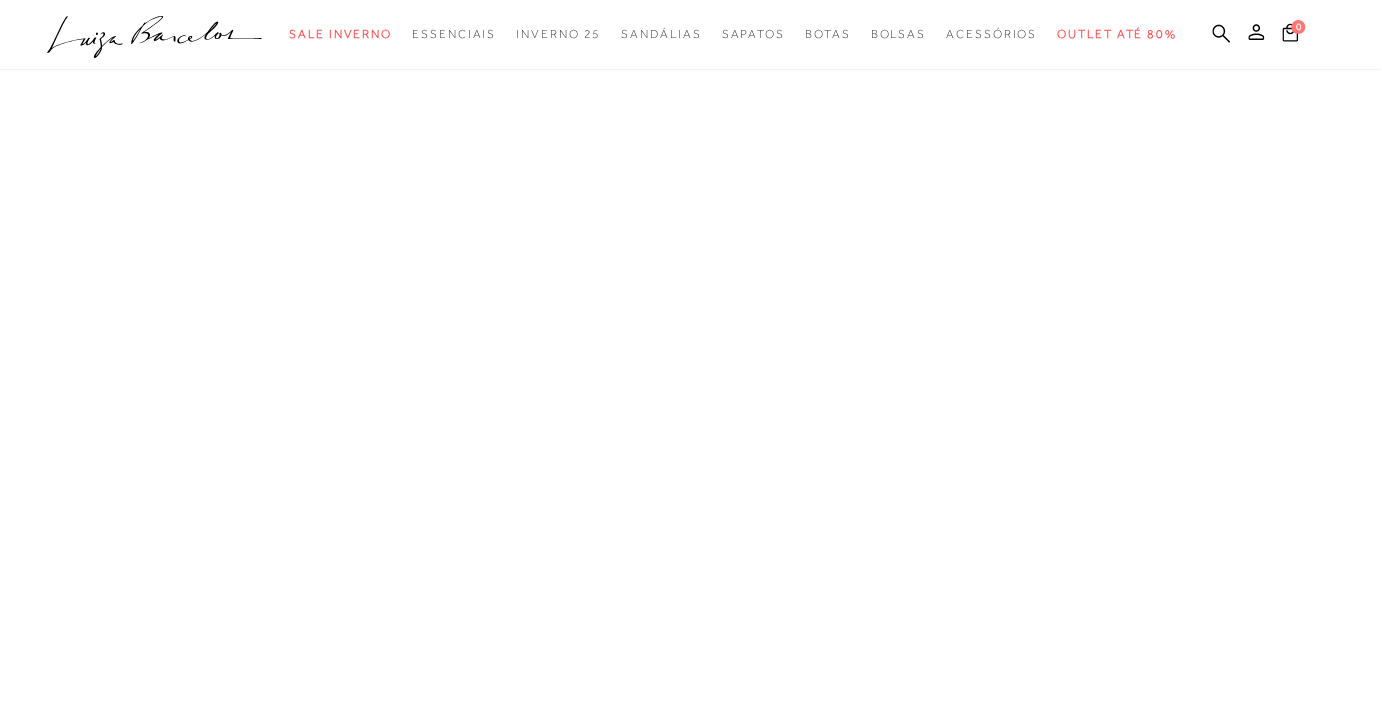 scroll, scrollTop: 0, scrollLeft: 0, axis: both 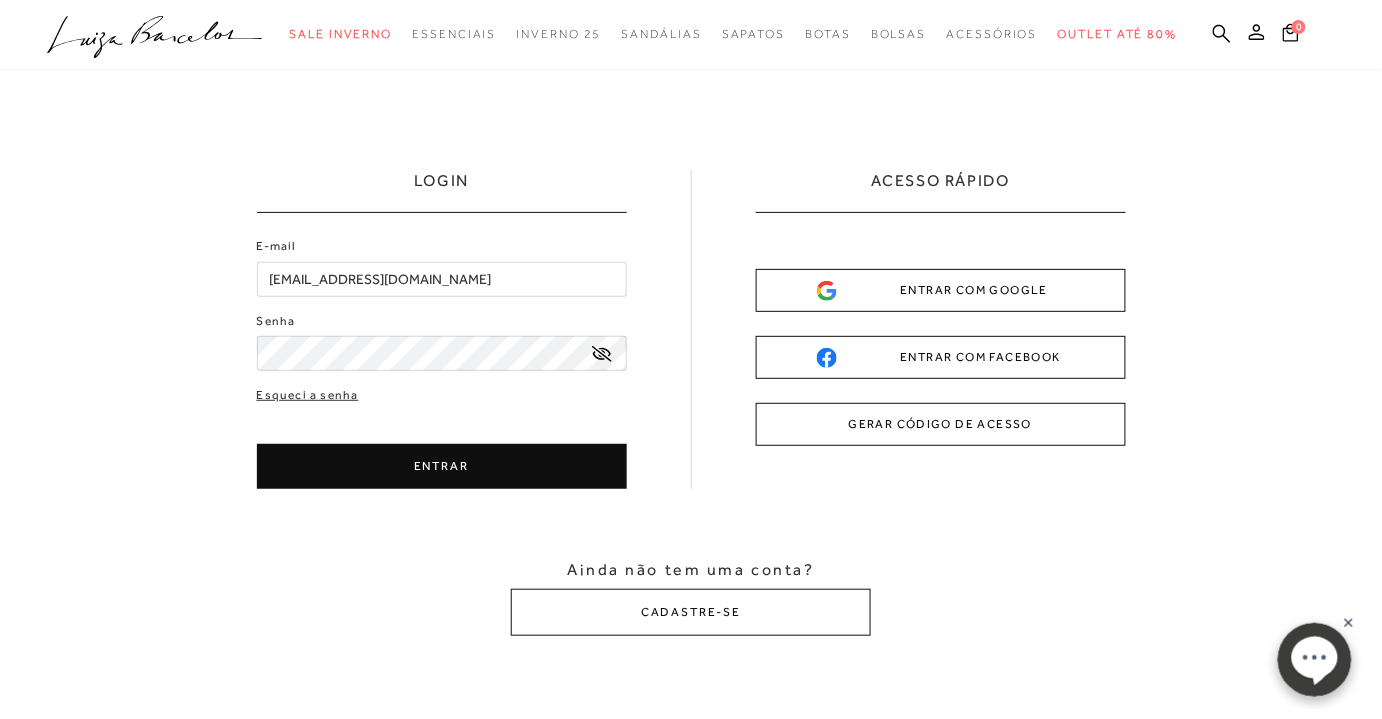click on "ENTRAR COM GOOGLE" at bounding box center (941, 290) 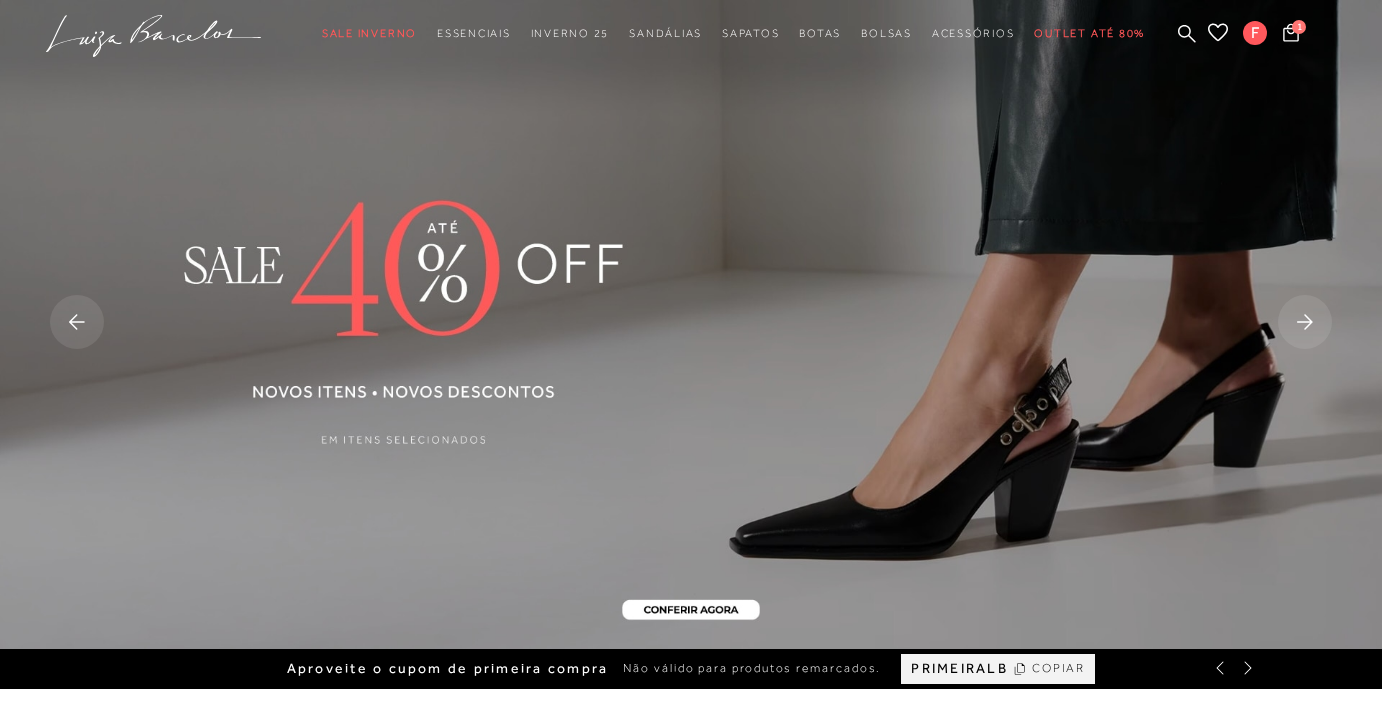 scroll, scrollTop: 0, scrollLeft: 0, axis: both 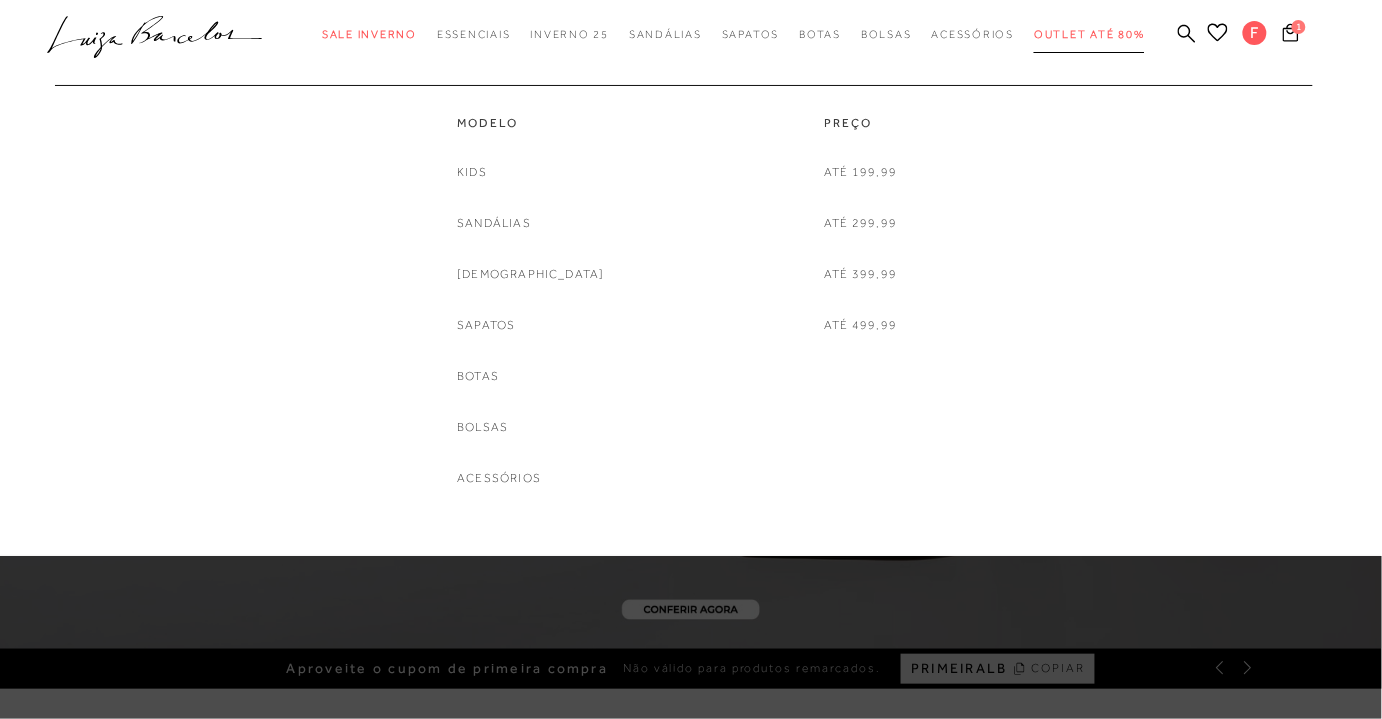 click on "Outlet até 80%" at bounding box center [1089, 34] 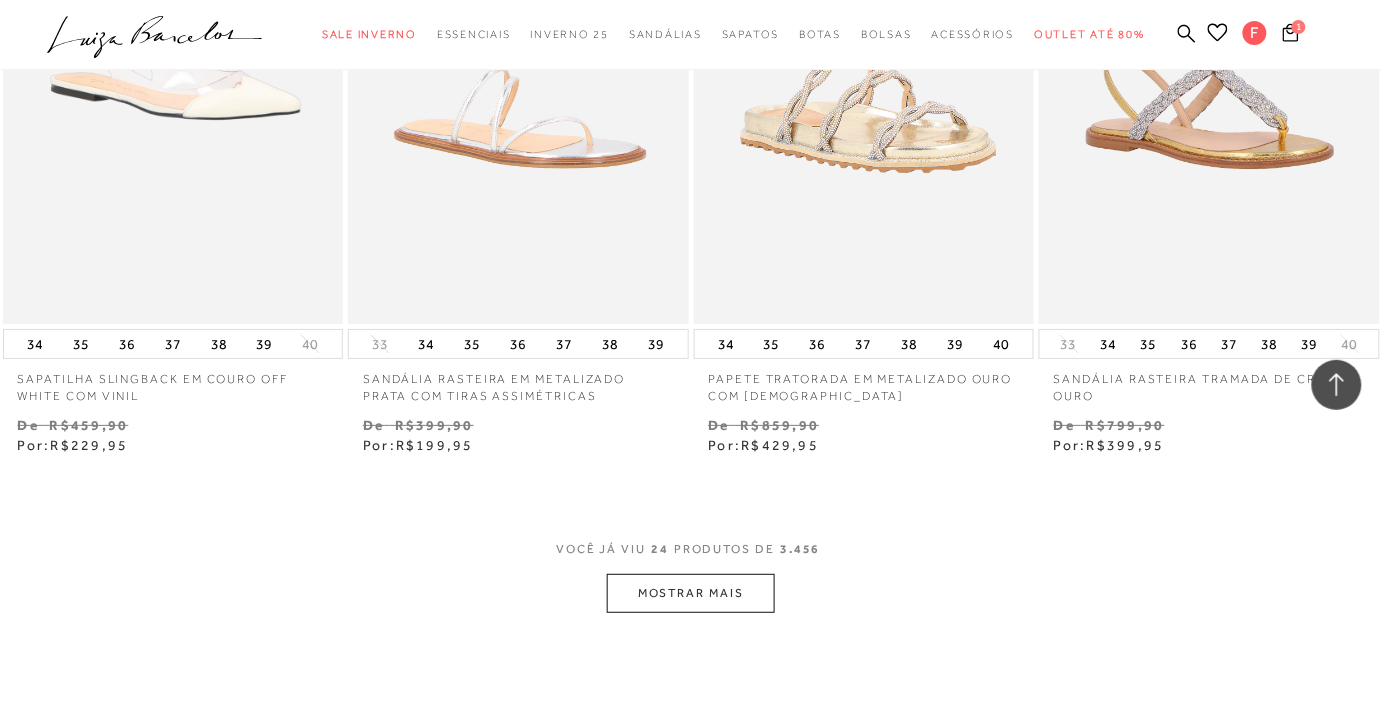 scroll, scrollTop: 4000, scrollLeft: 0, axis: vertical 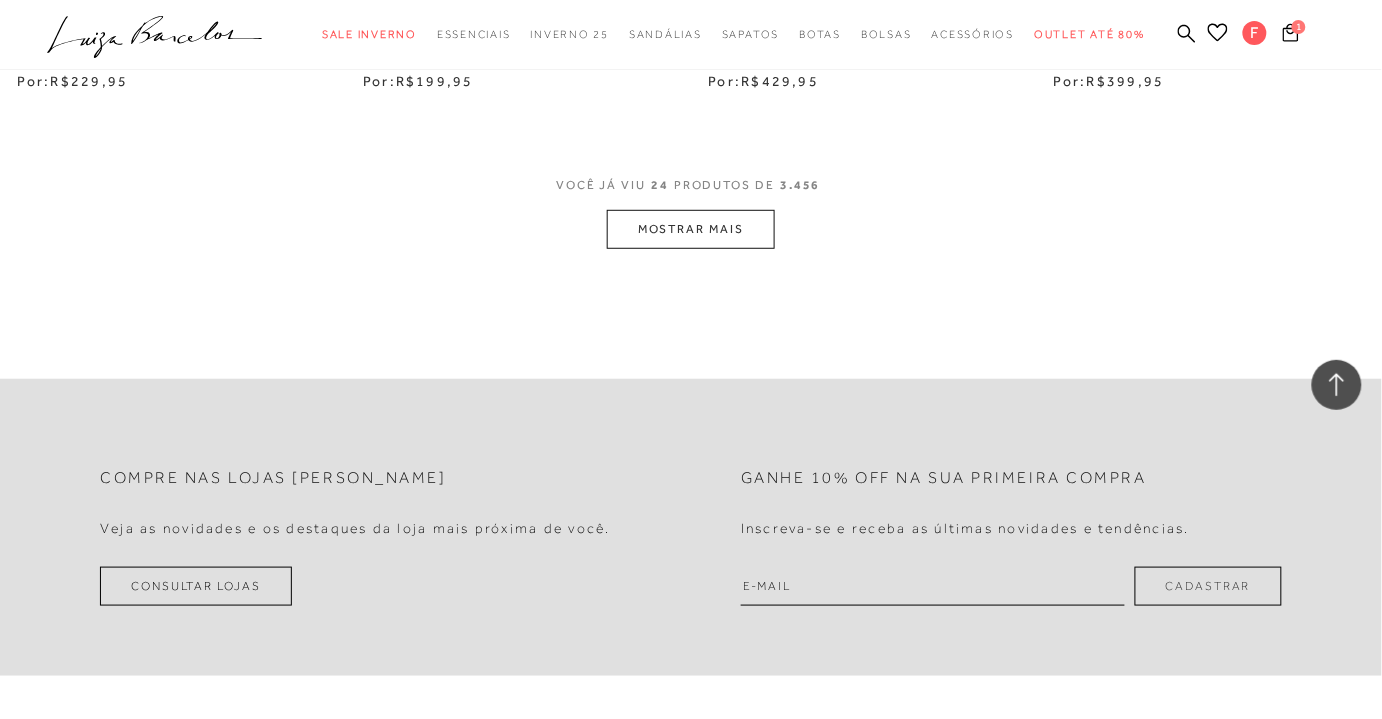 click on "MOSTRAR MAIS" at bounding box center [691, 229] 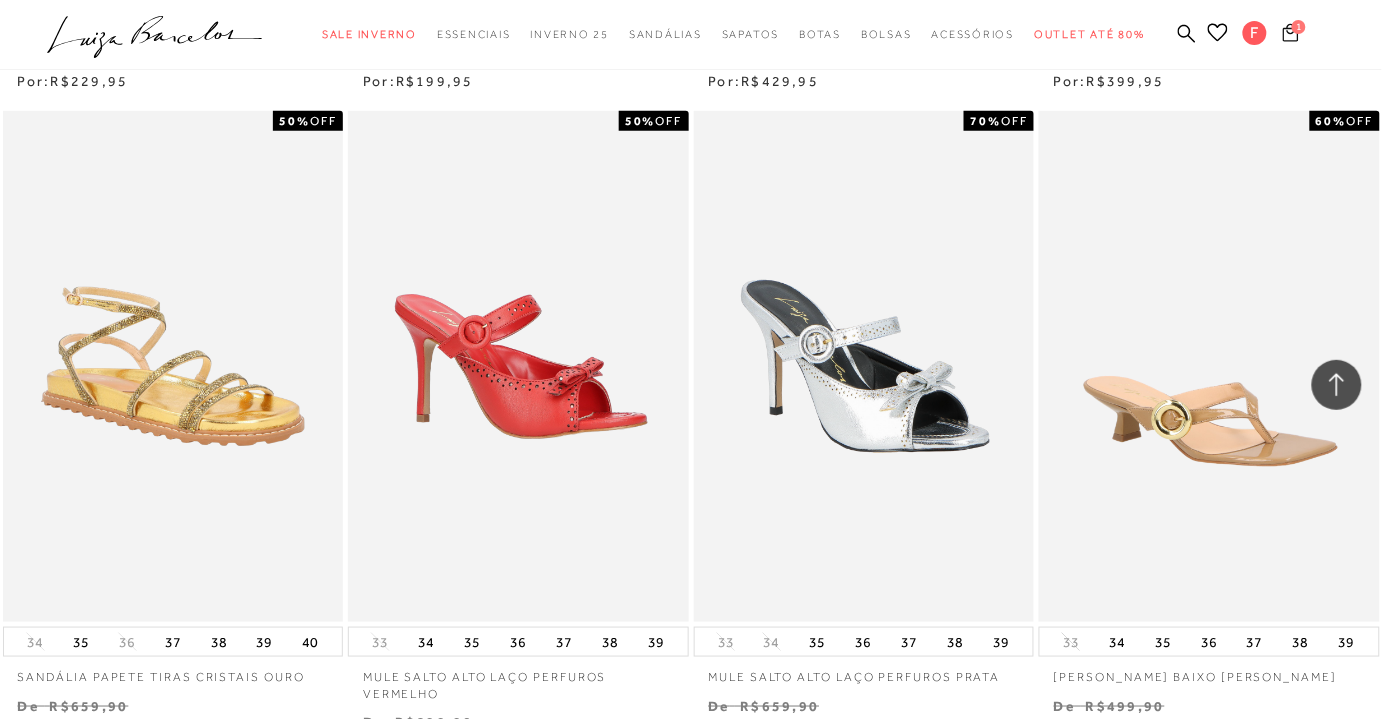 click on "1" at bounding box center [1299, 27] 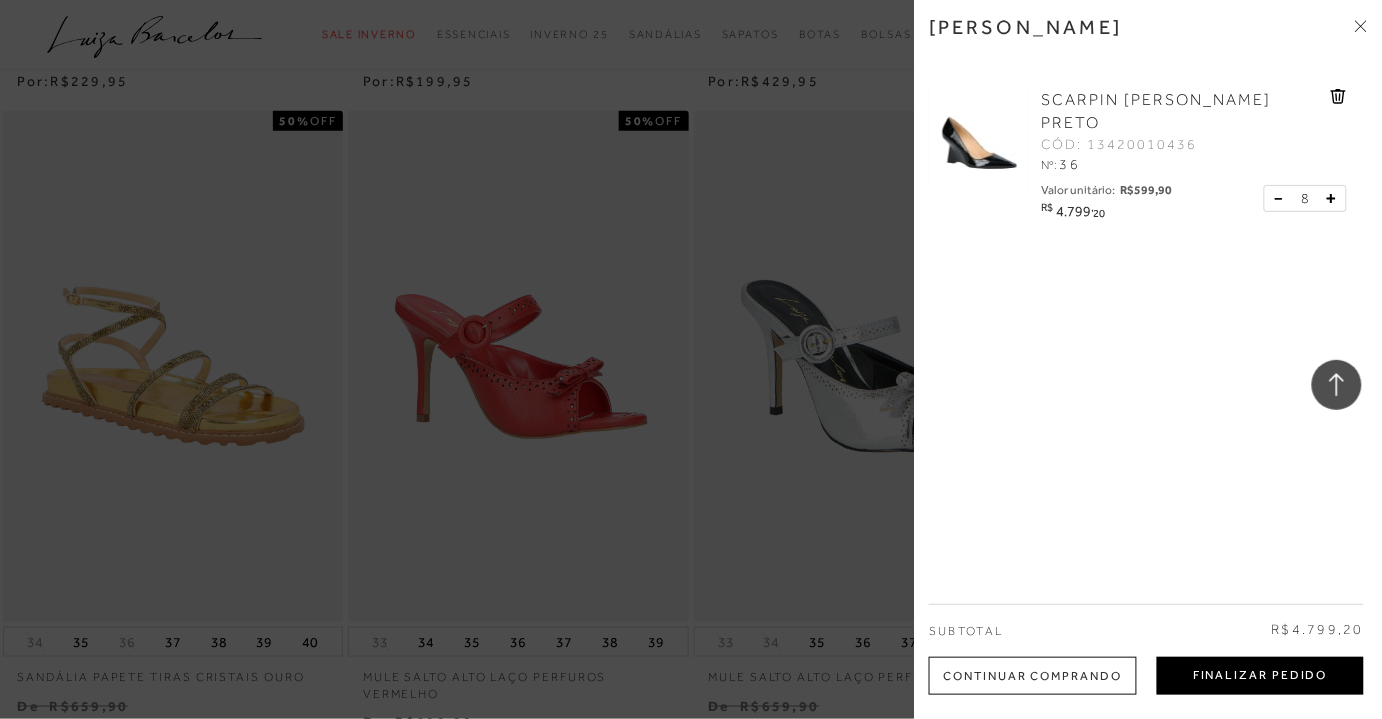 click on "Finalizar Pedido" at bounding box center [1260, 676] 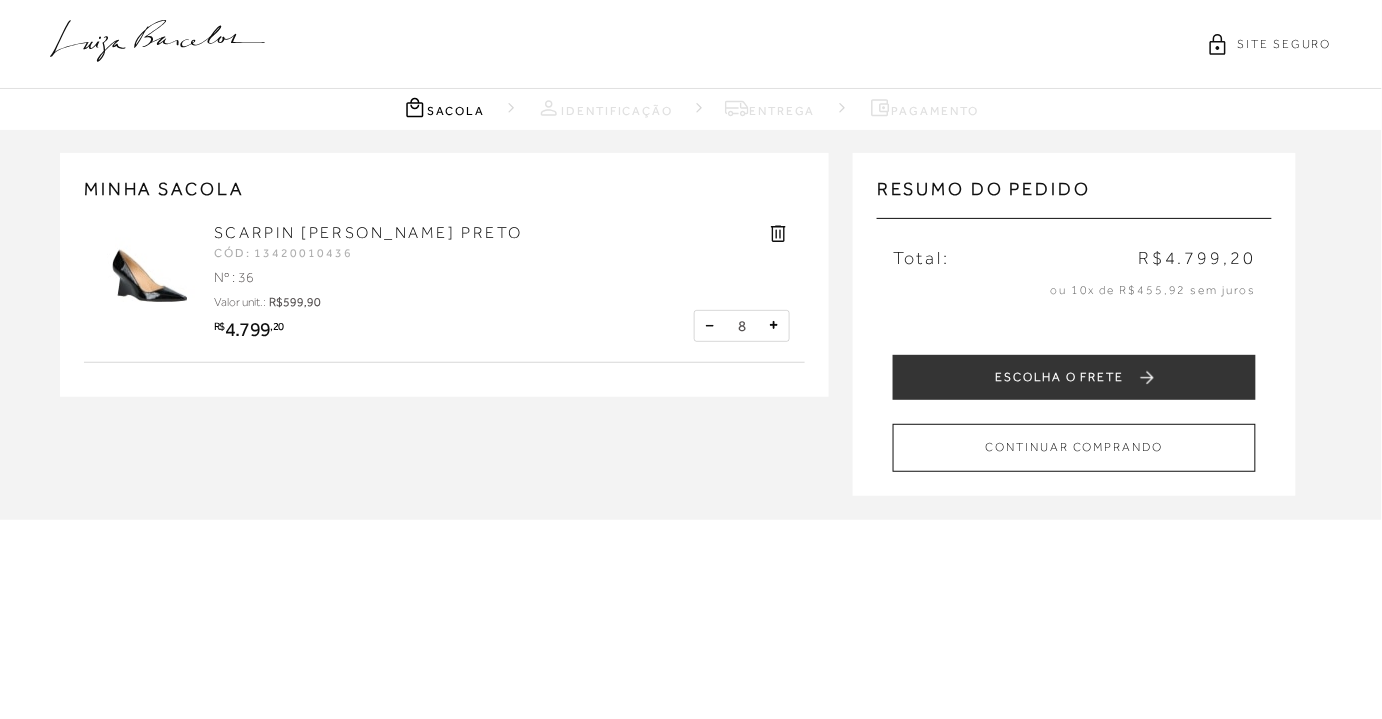 scroll, scrollTop: 0, scrollLeft: 0, axis: both 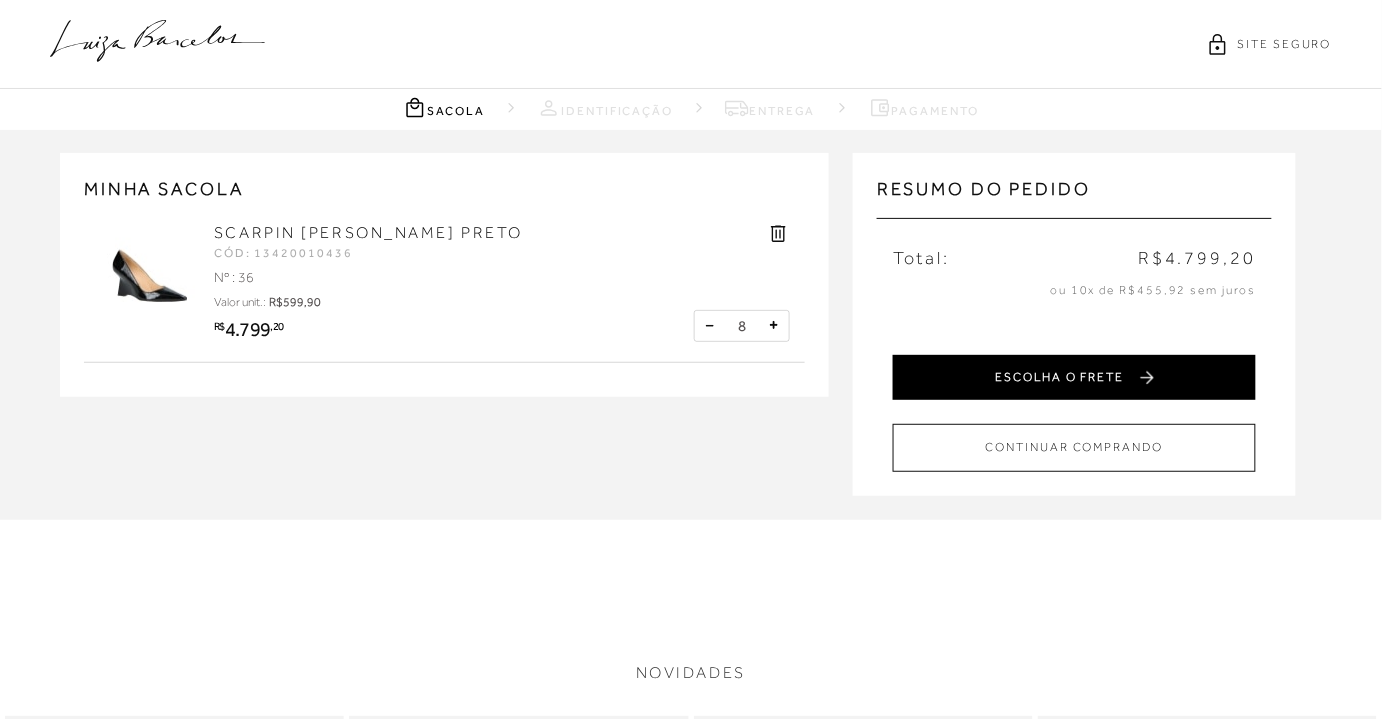 click on "ESCOLHA O FRETE" at bounding box center [1074, 377] 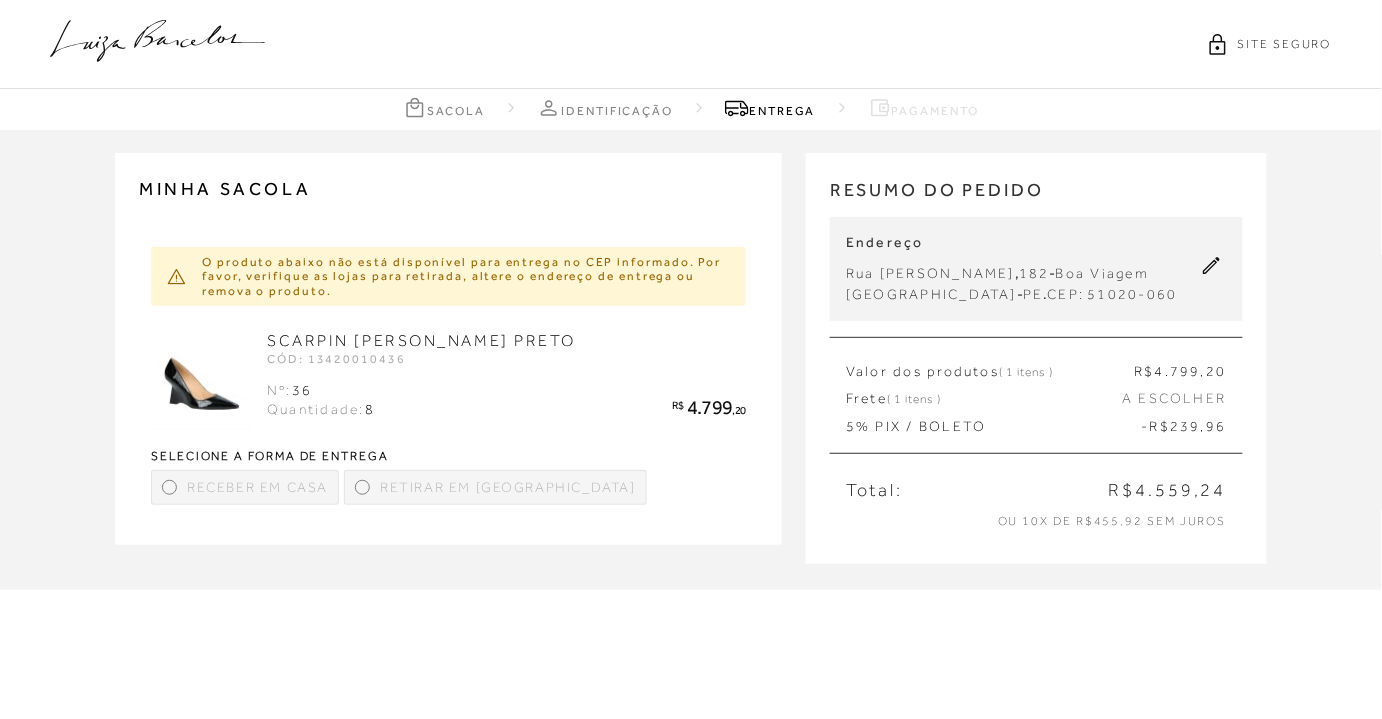 click at bounding box center [691, 768] 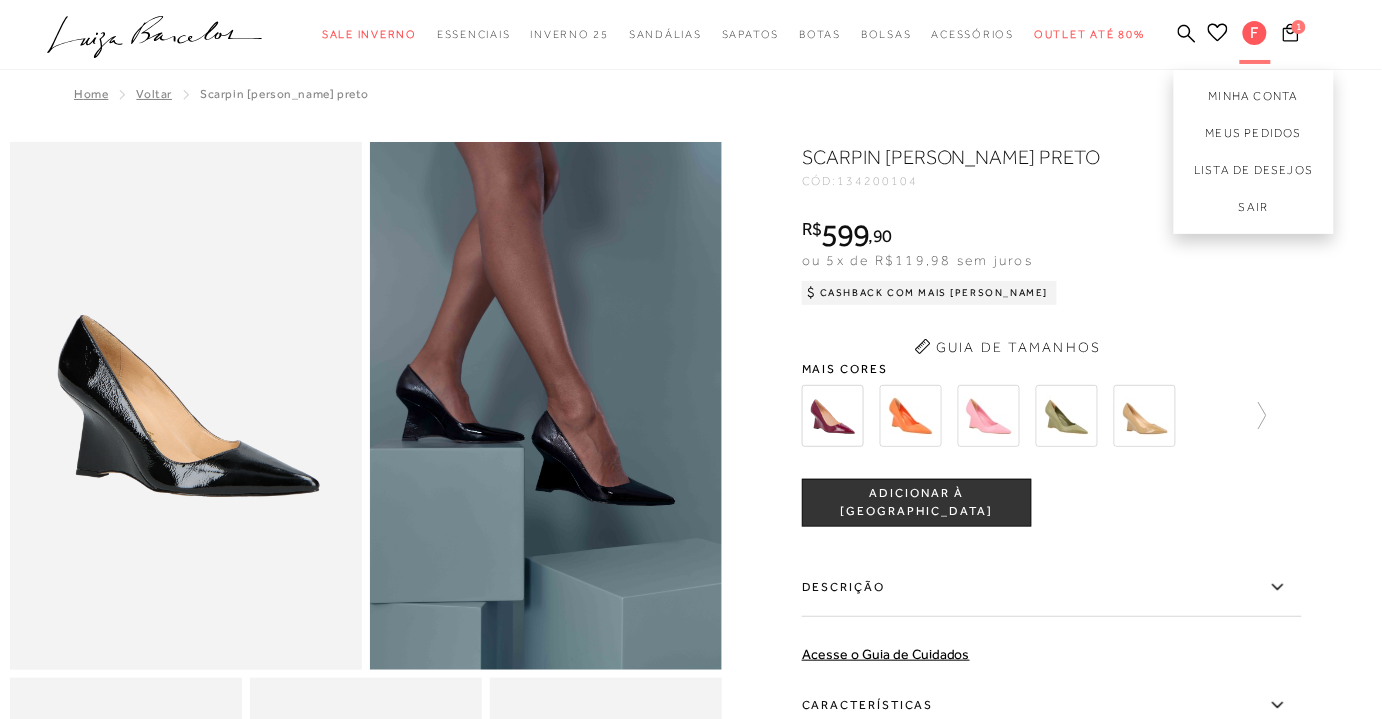 scroll, scrollTop: 0, scrollLeft: 0, axis: both 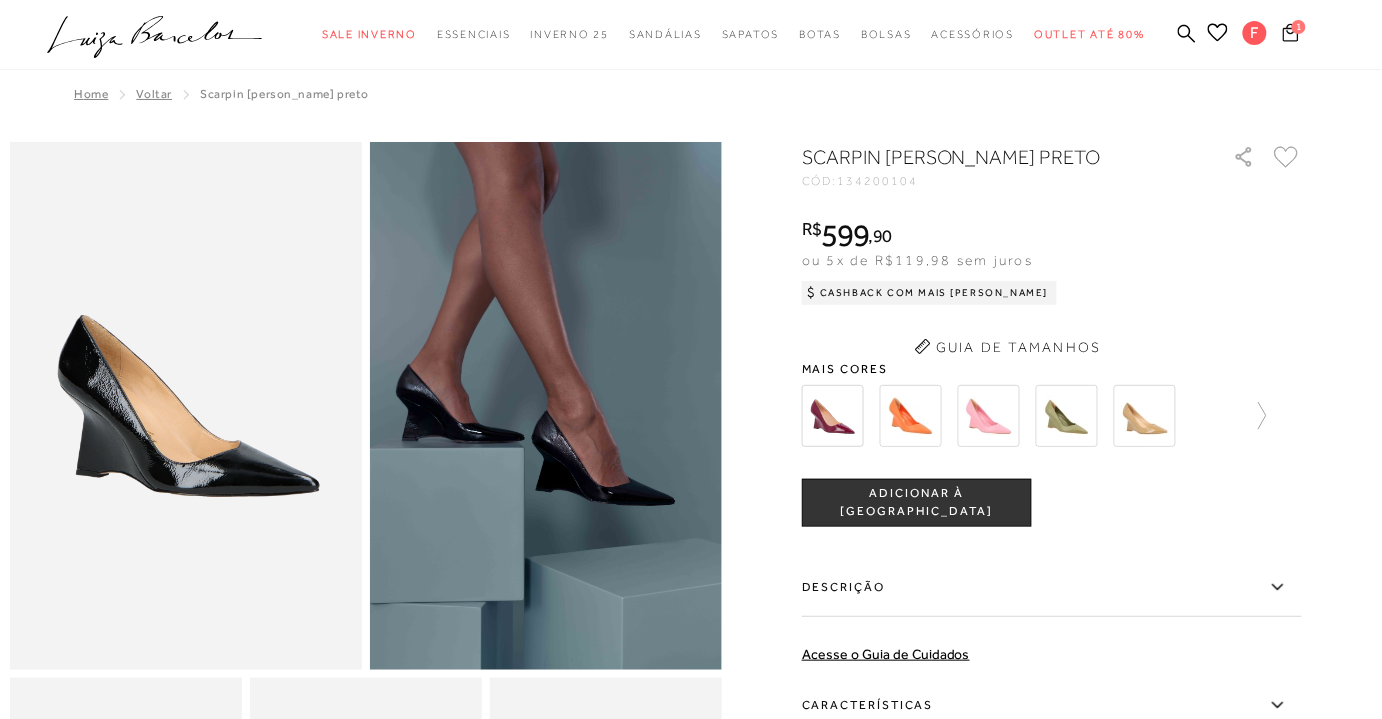 click on "1" at bounding box center (1291, 35) 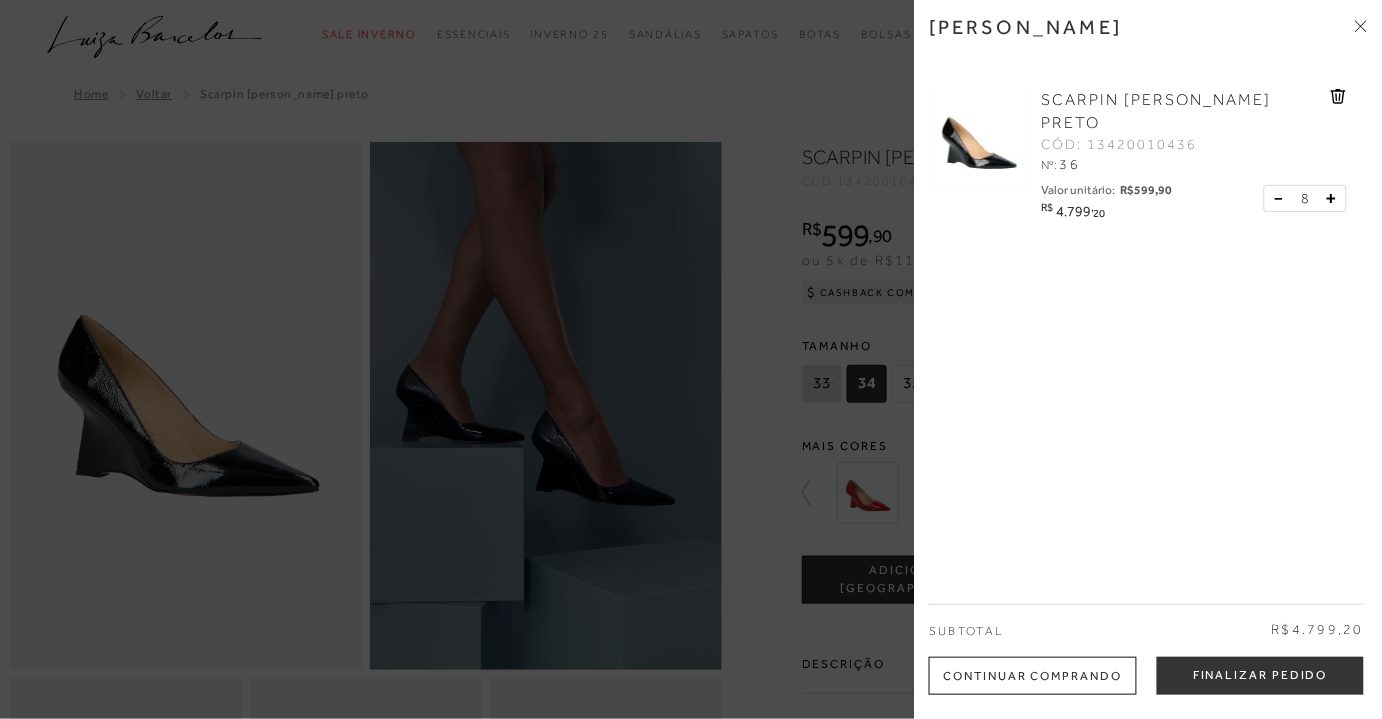 click at bounding box center (1283, 199) 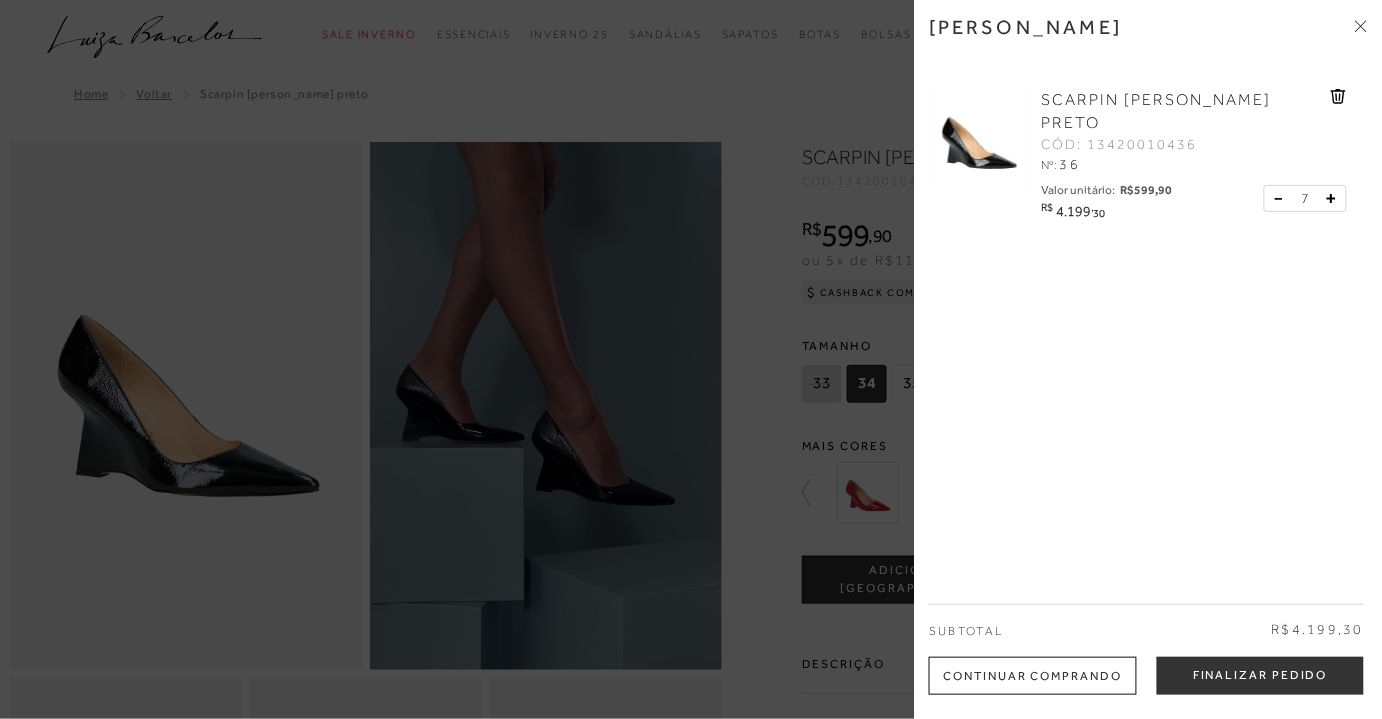 click at bounding box center (1283, 199) 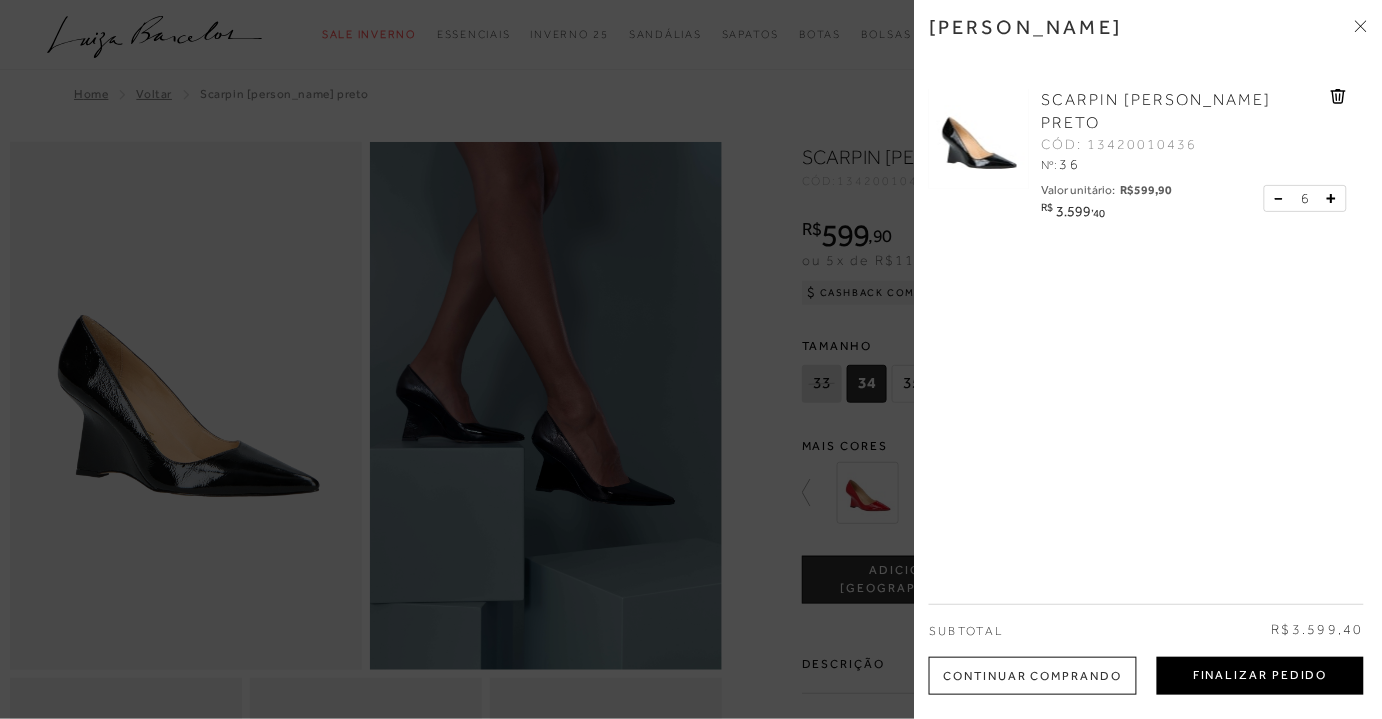 click on "Finalizar Pedido" at bounding box center (1260, 676) 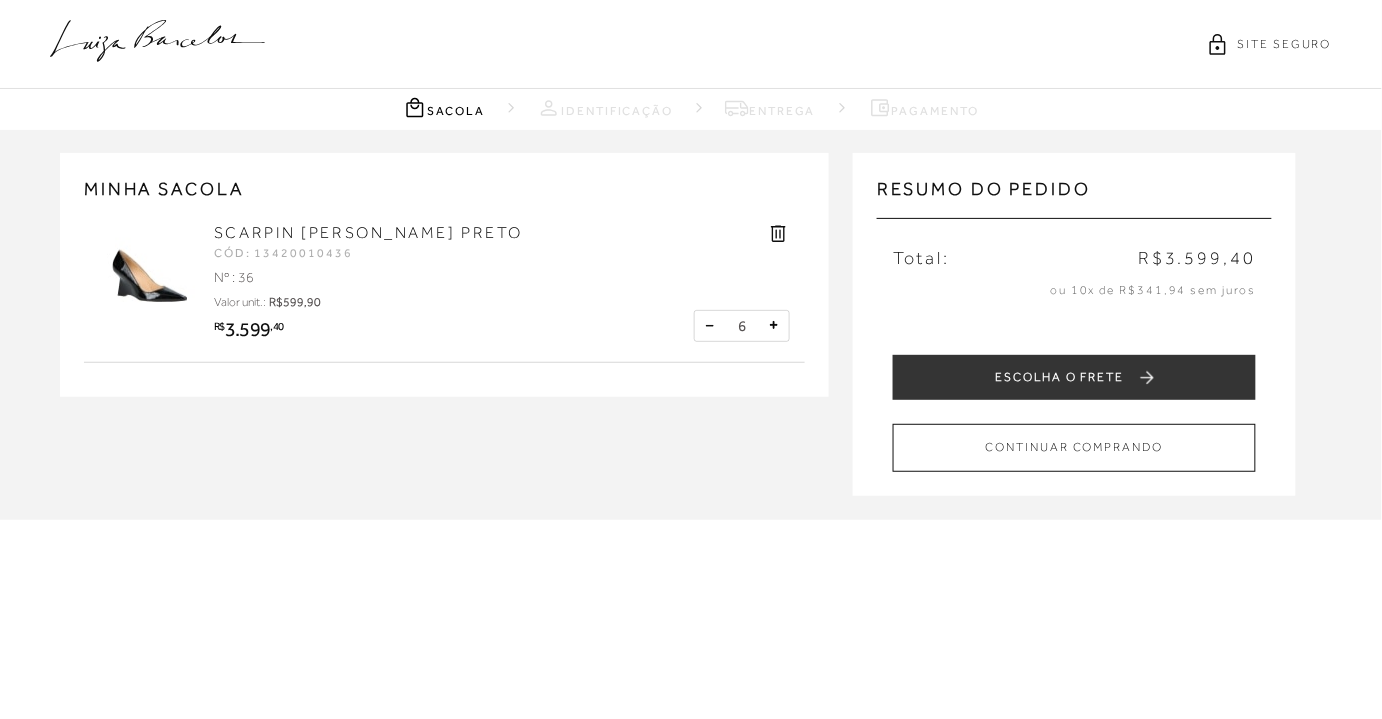 scroll, scrollTop: 0, scrollLeft: 0, axis: both 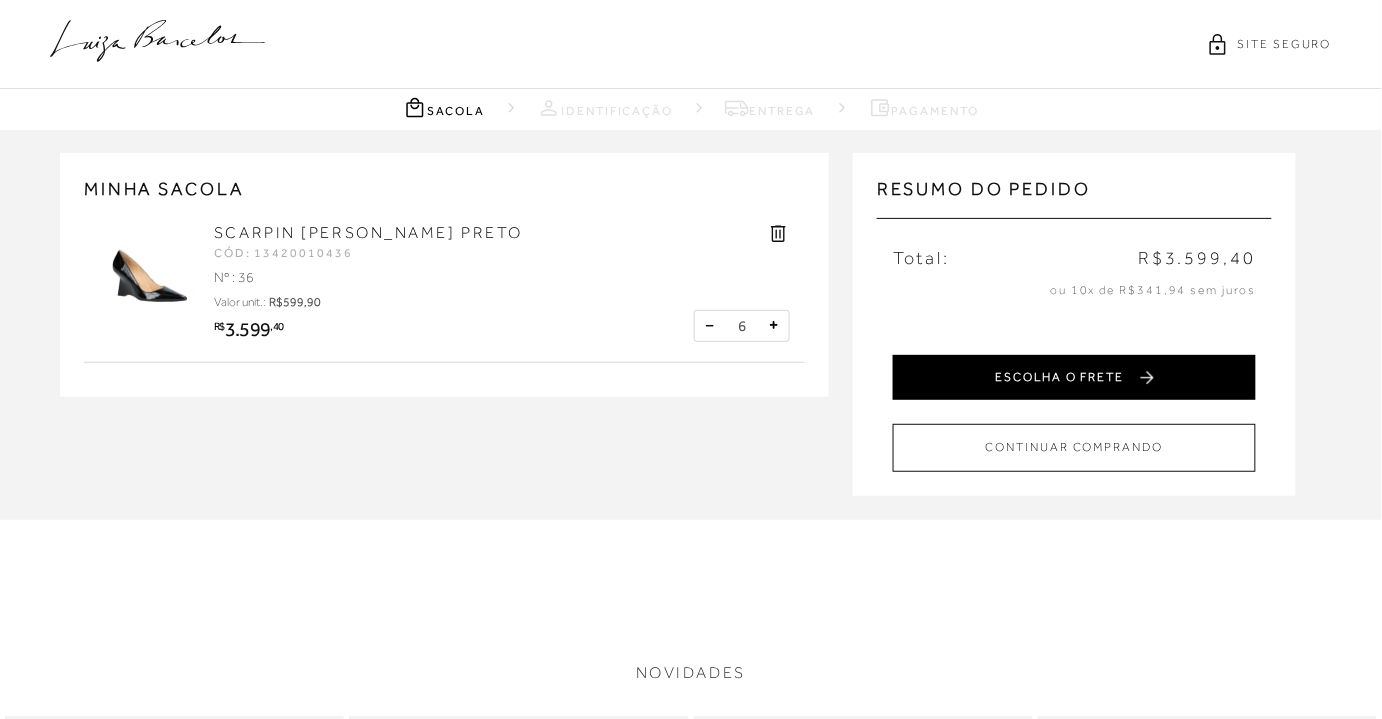 click on "ESCOLHA O FRETE" at bounding box center [1074, 377] 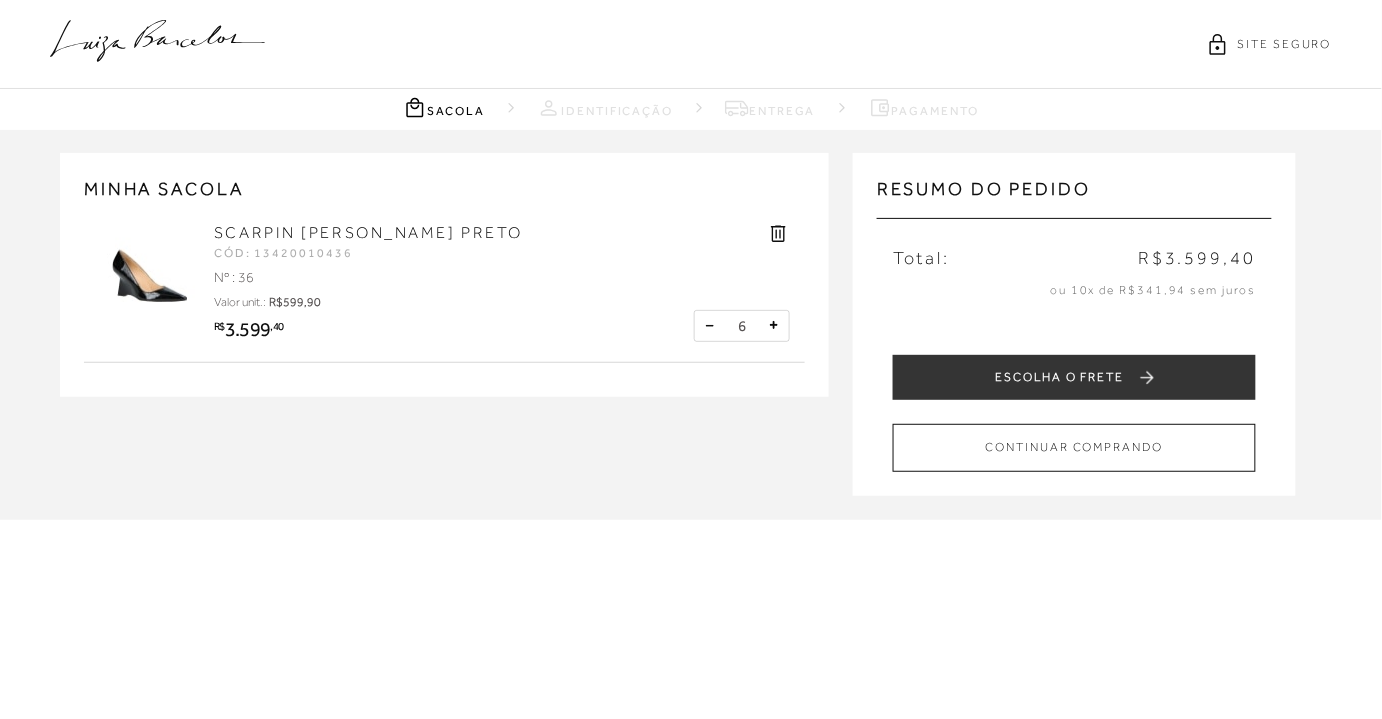 scroll, scrollTop: 0, scrollLeft: 0, axis: both 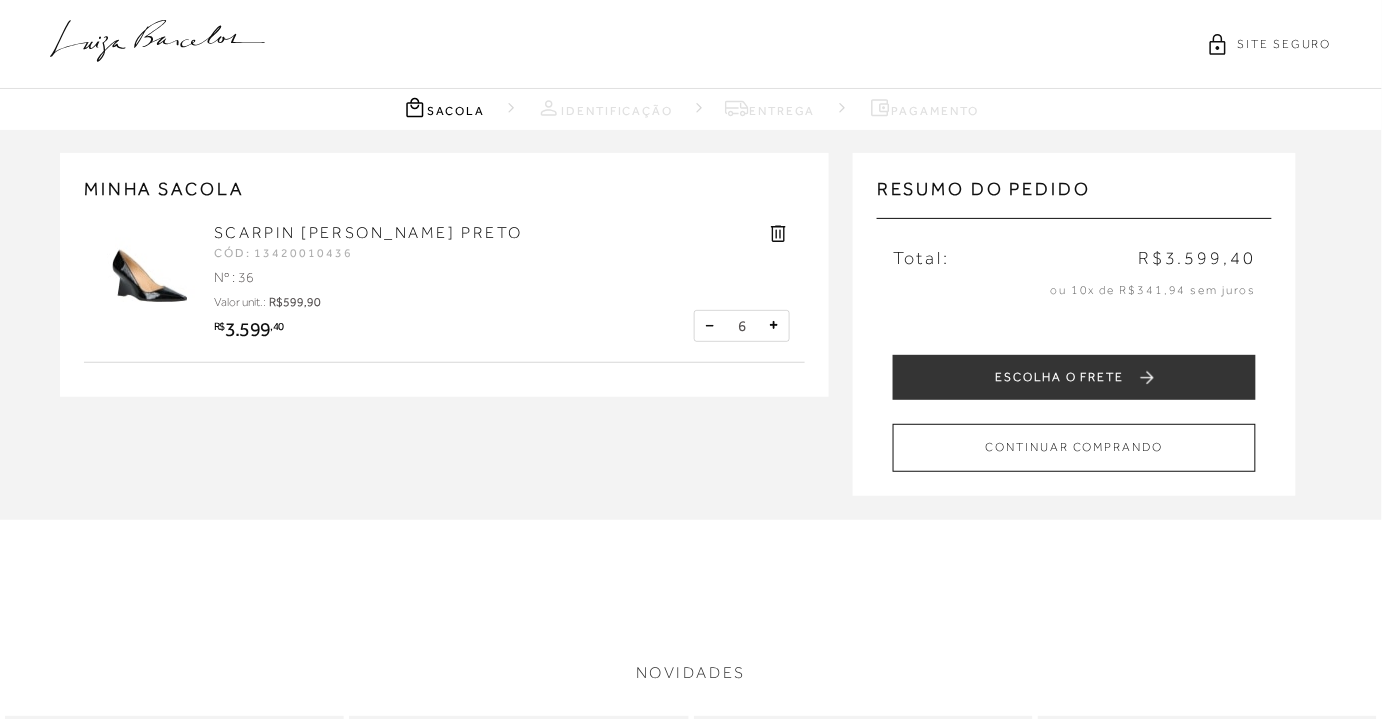 click at bounding box center [710, 326] 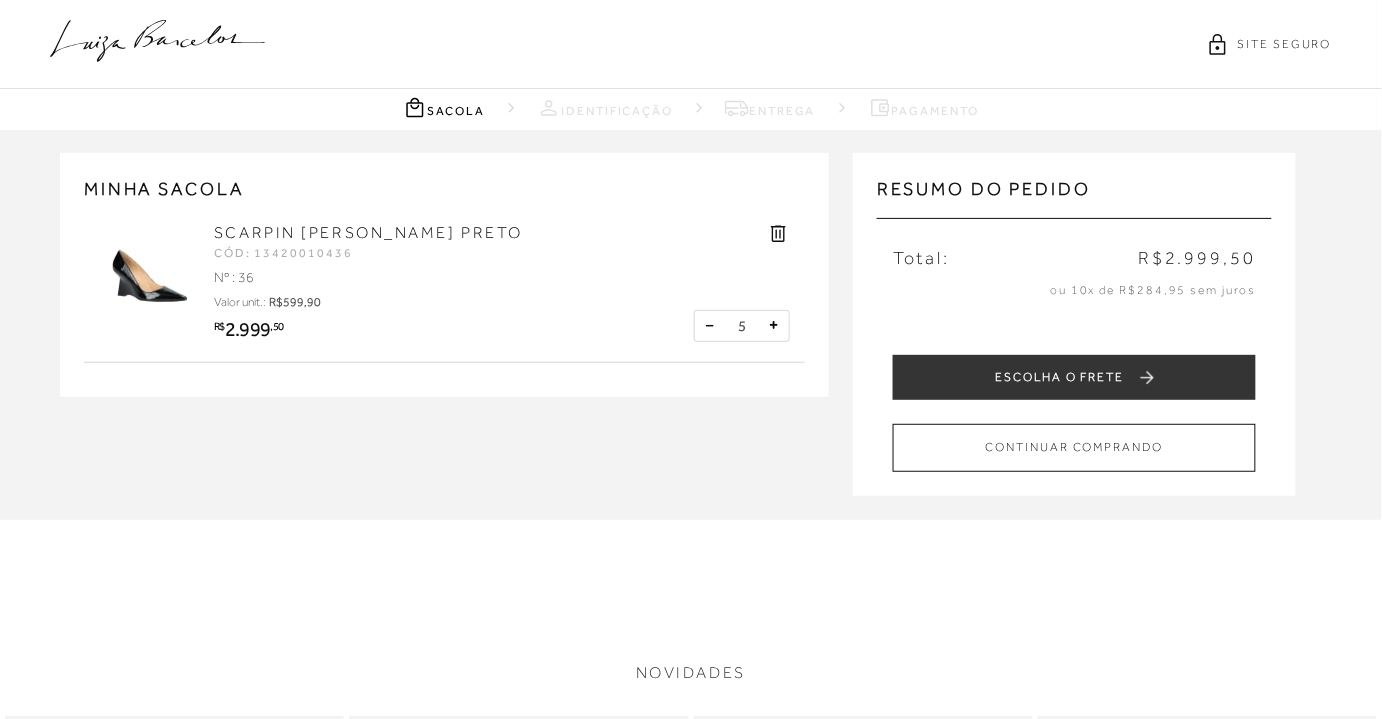 click at bounding box center [710, 326] 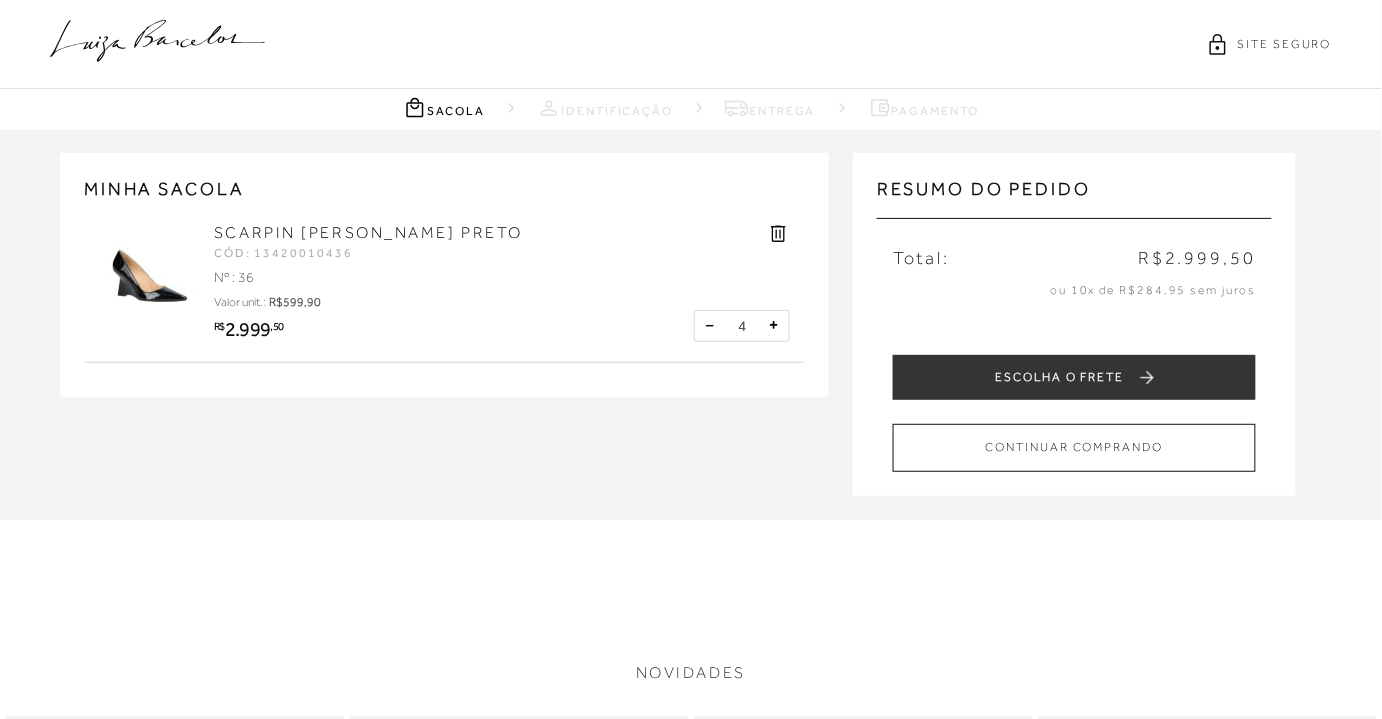 click at bounding box center (710, 326) 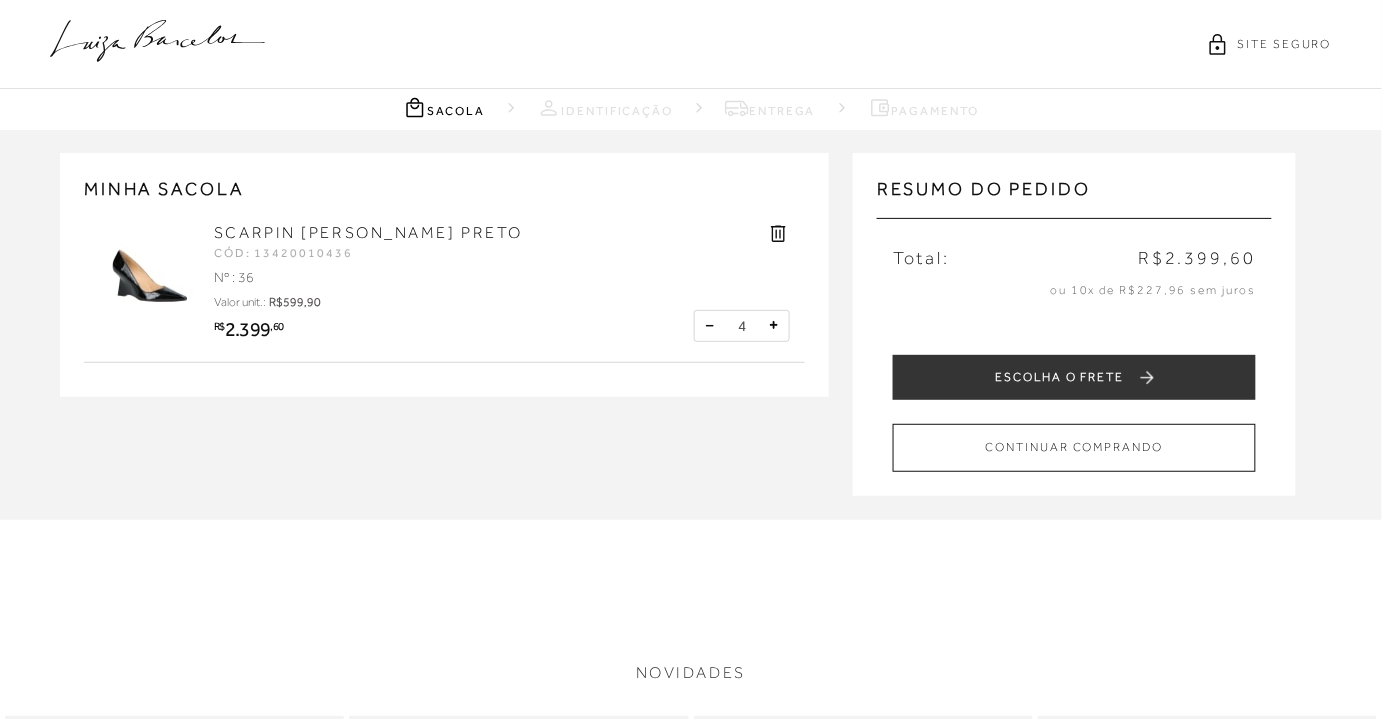 click at bounding box center [710, 326] 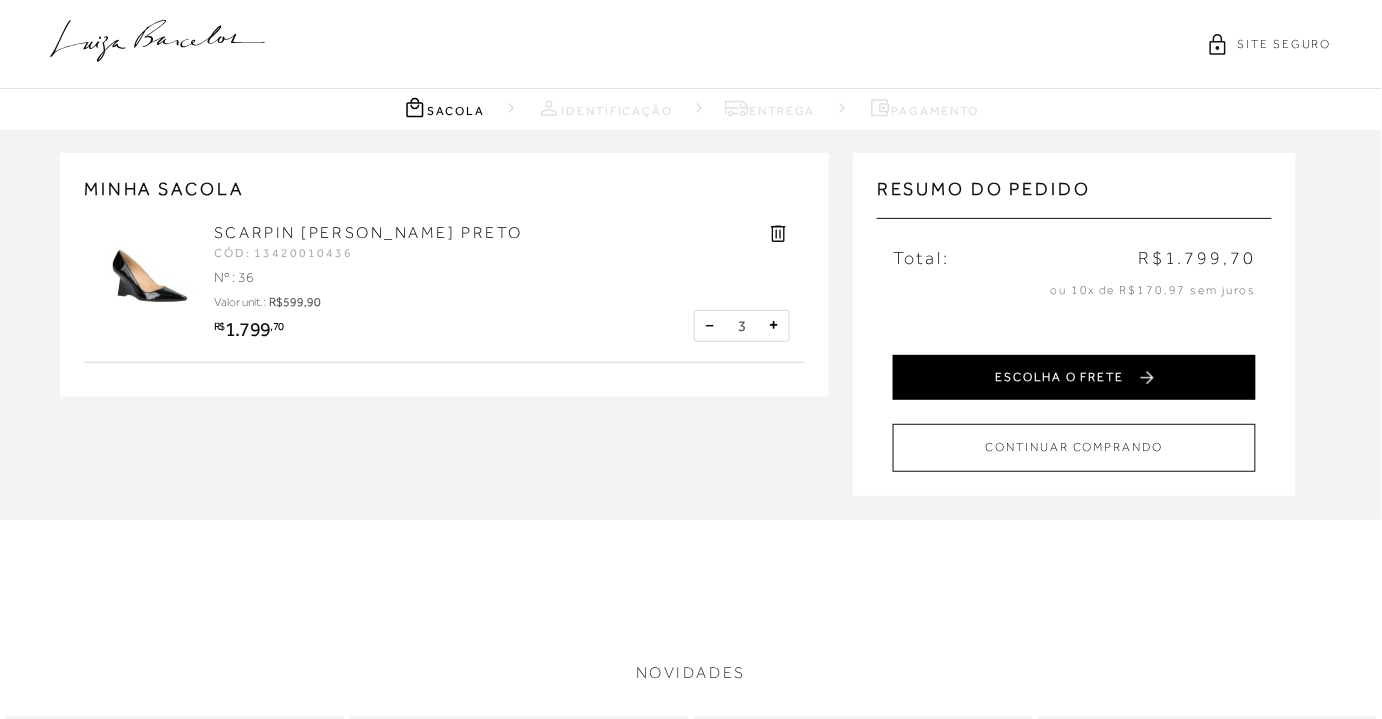 click on "ESCOLHA O FRETE" at bounding box center [1074, 377] 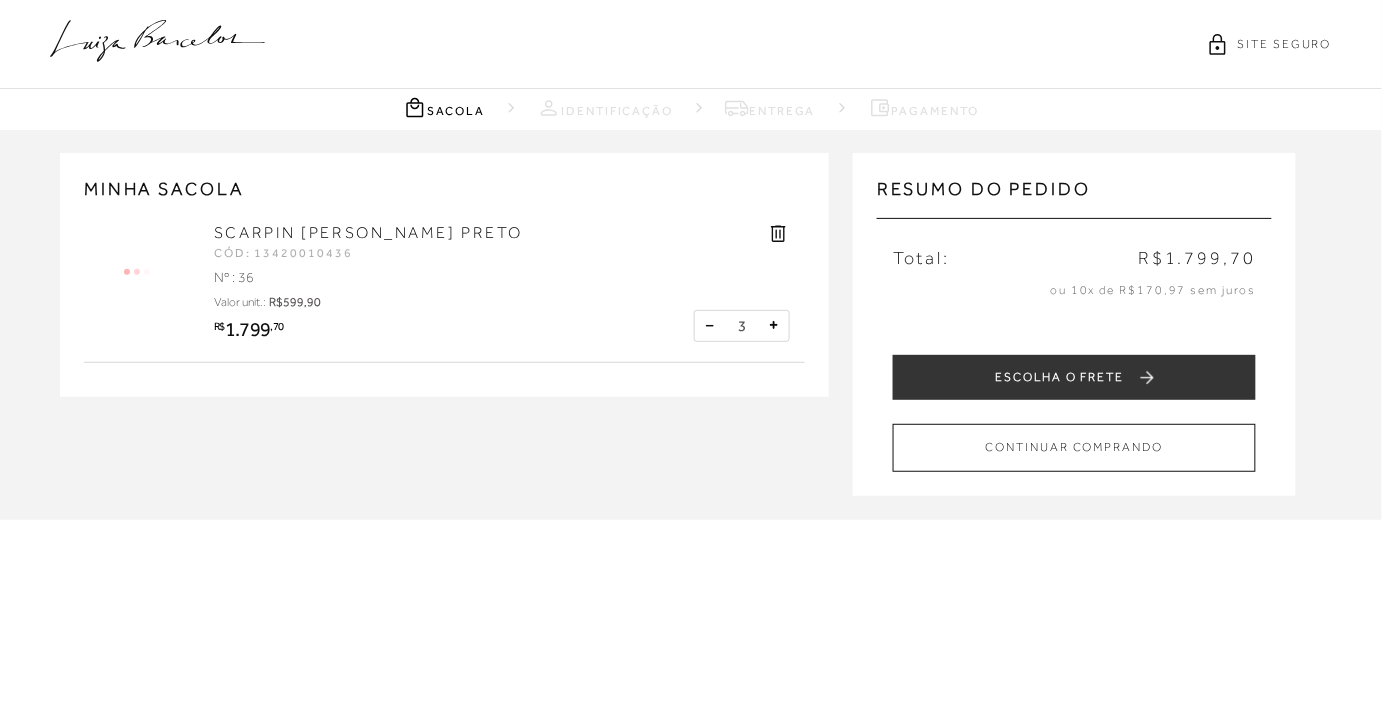 scroll, scrollTop: 0, scrollLeft: 0, axis: both 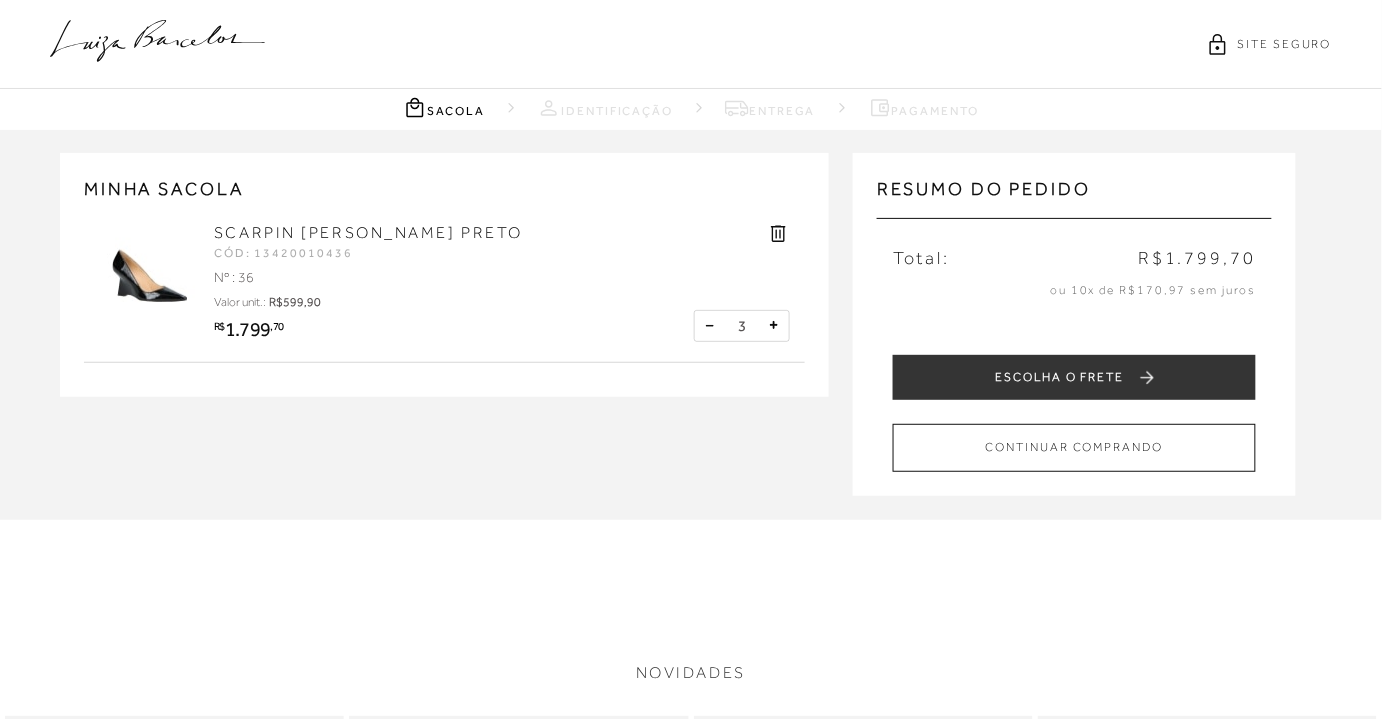 click at bounding box center (710, 326) 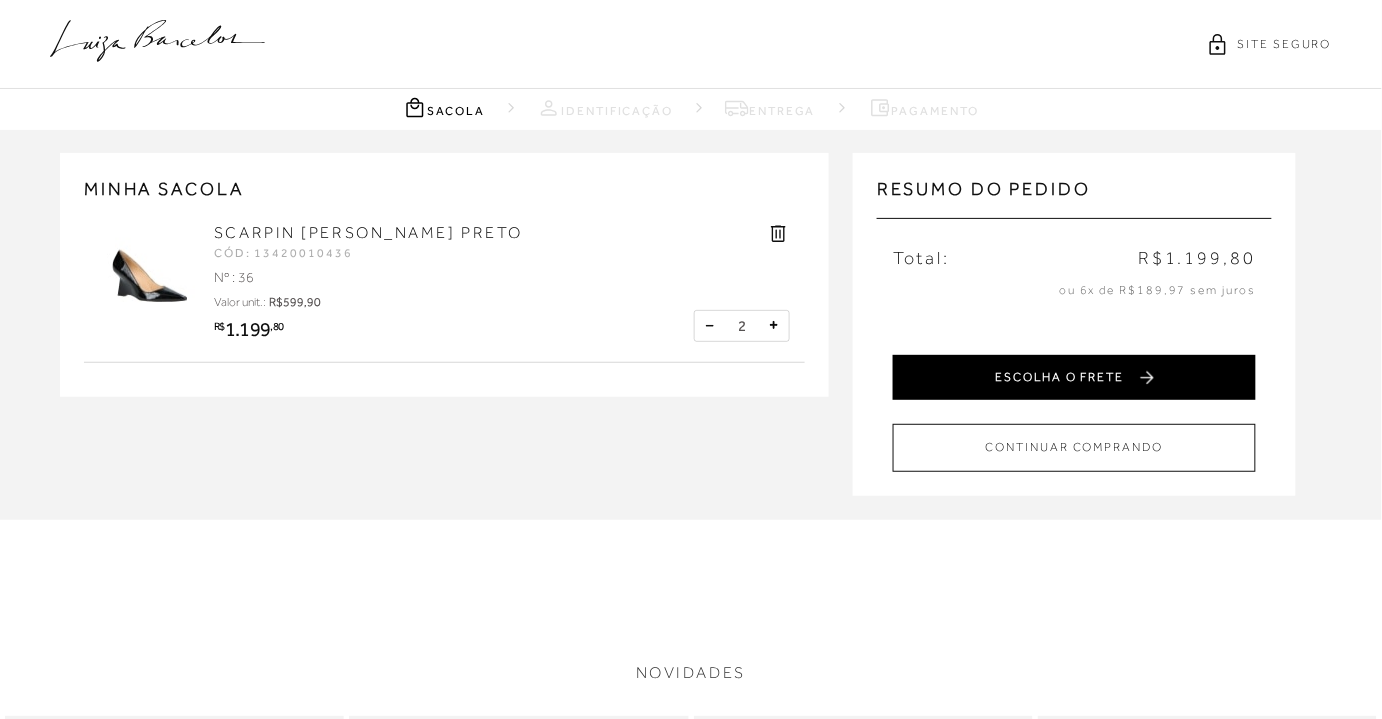 click on "ESCOLHA O FRETE" at bounding box center [1074, 377] 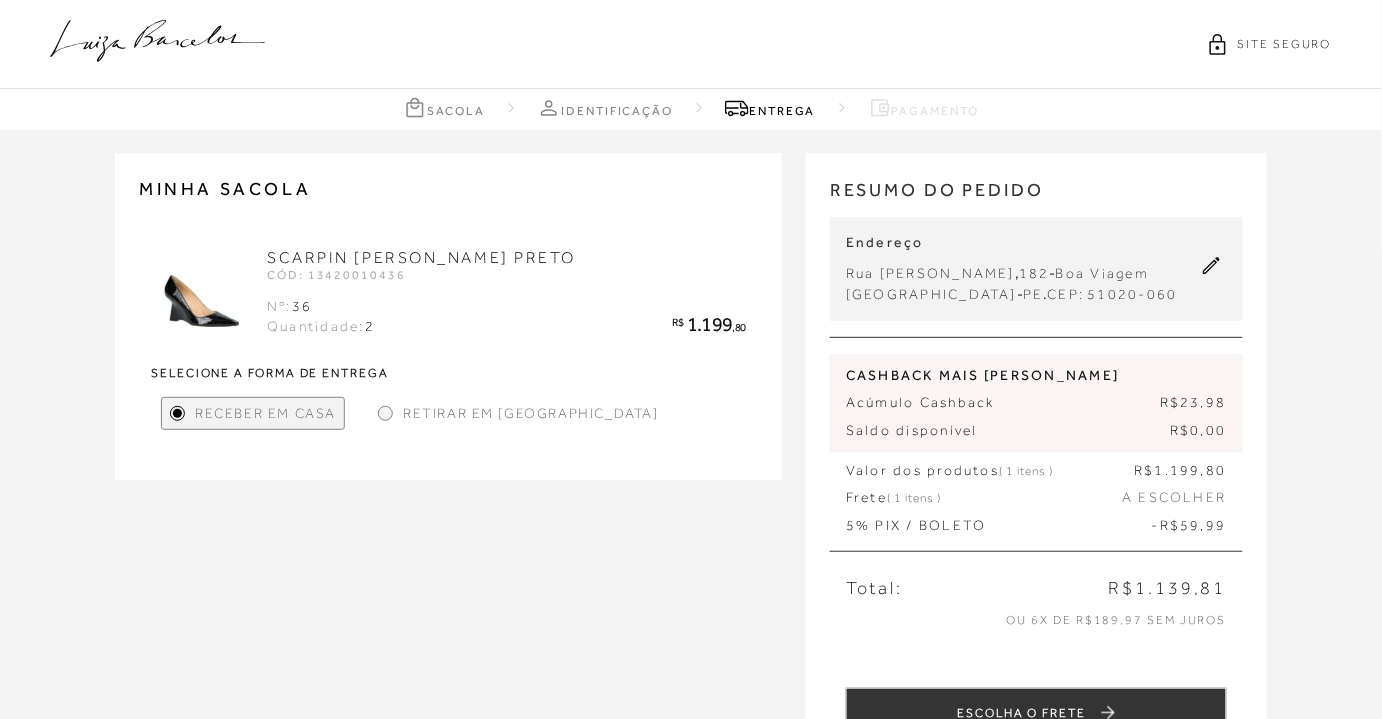 scroll, scrollTop: 363, scrollLeft: 0, axis: vertical 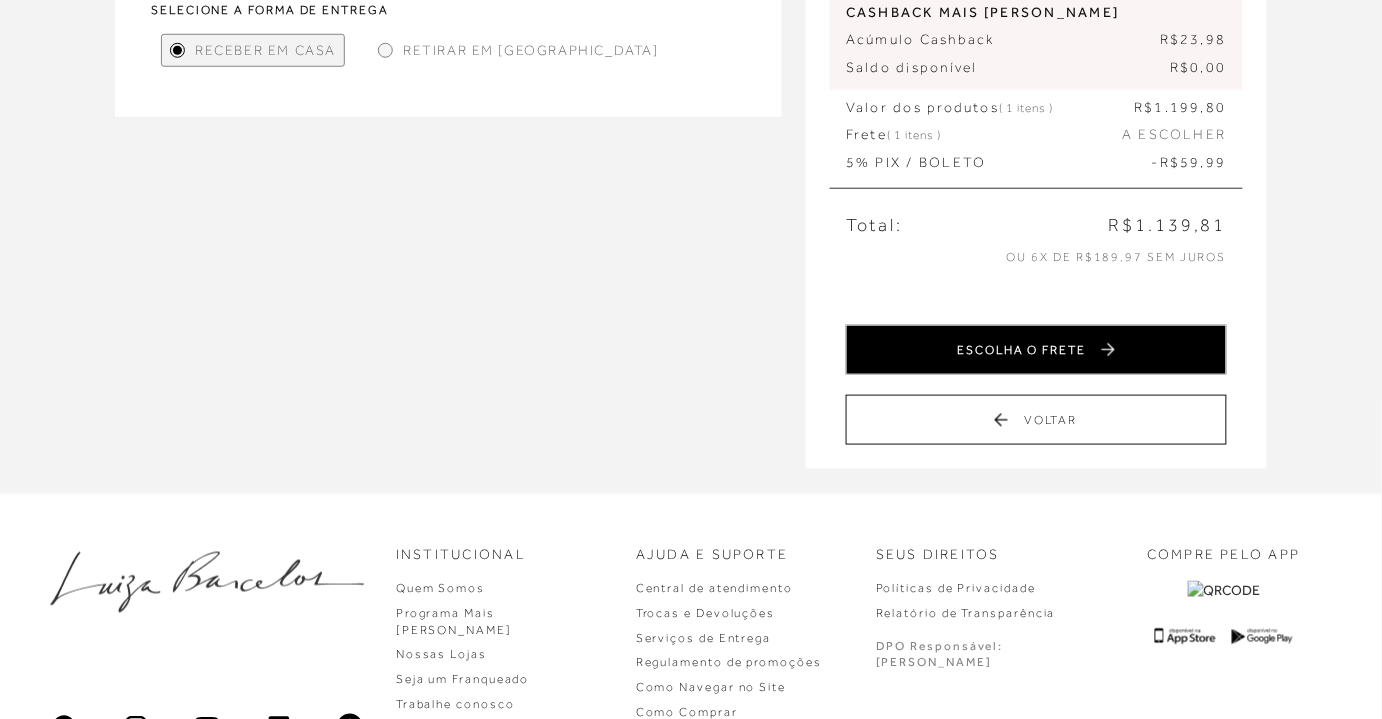 click on "ESCOLHA O FRETE" at bounding box center [1036, 350] 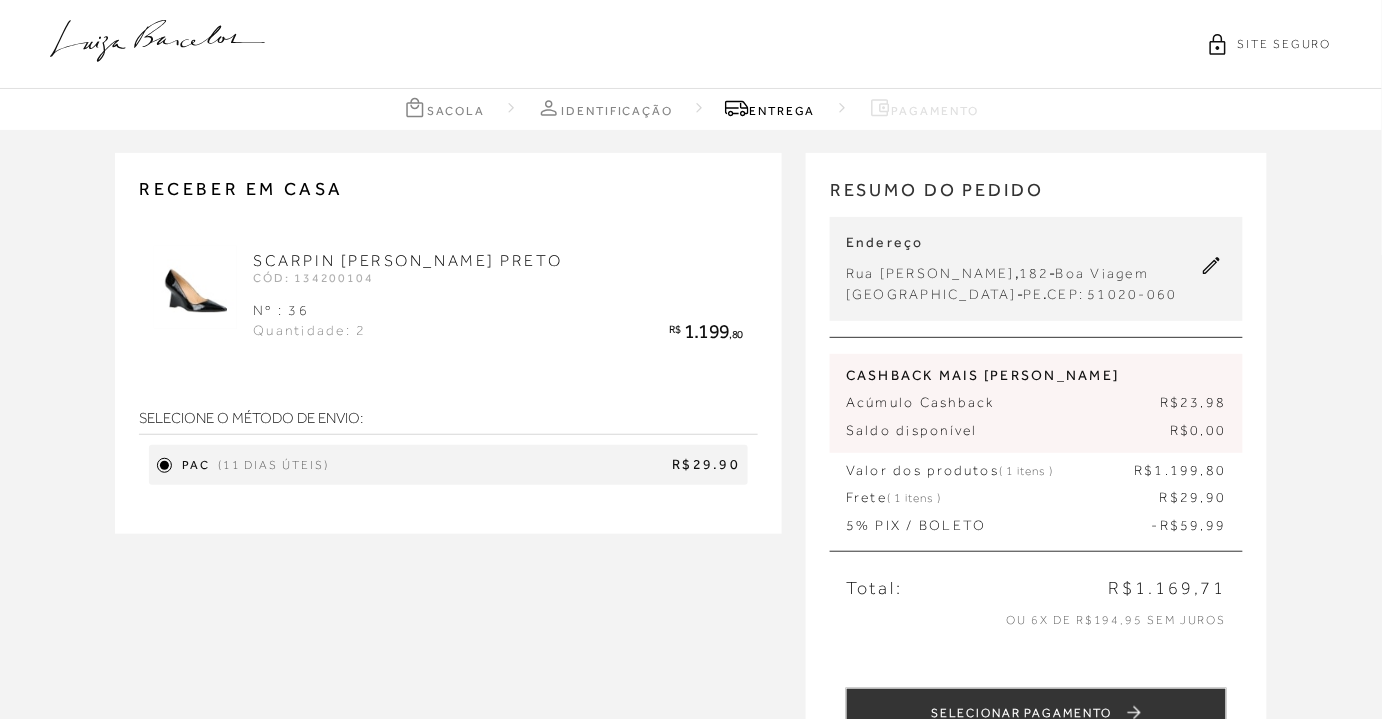 scroll, scrollTop: 363, scrollLeft: 0, axis: vertical 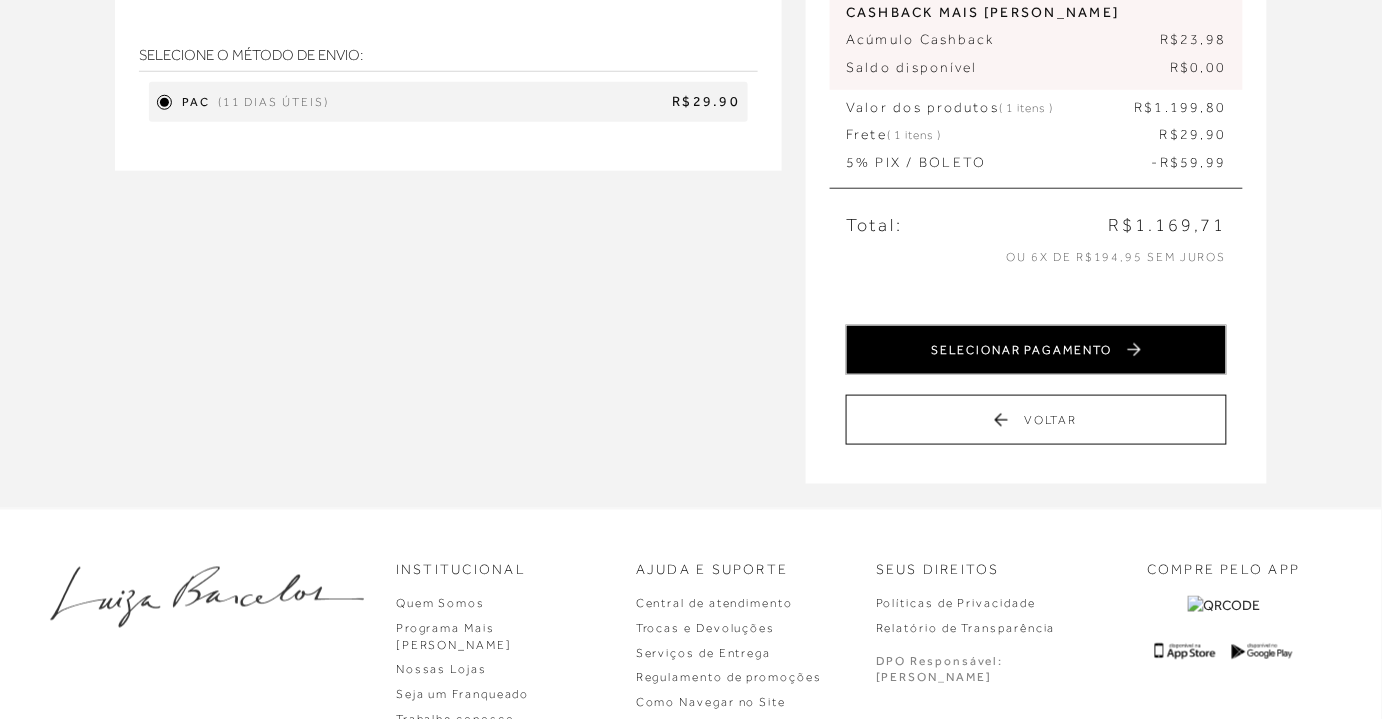 click on "SELECIONAR PAGAMENTO" at bounding box center (1036, 350) 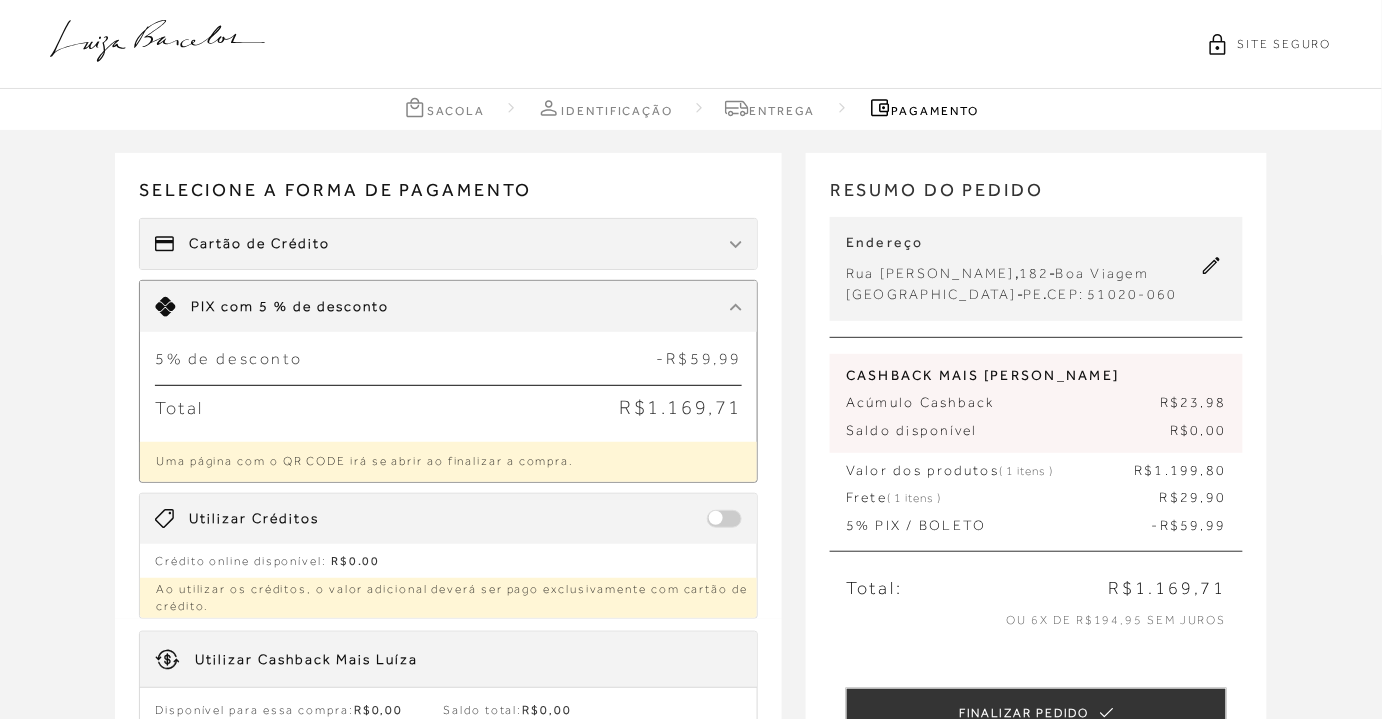 scroll, scrollTop: 363, scrollLeft: 0, axis: vertical 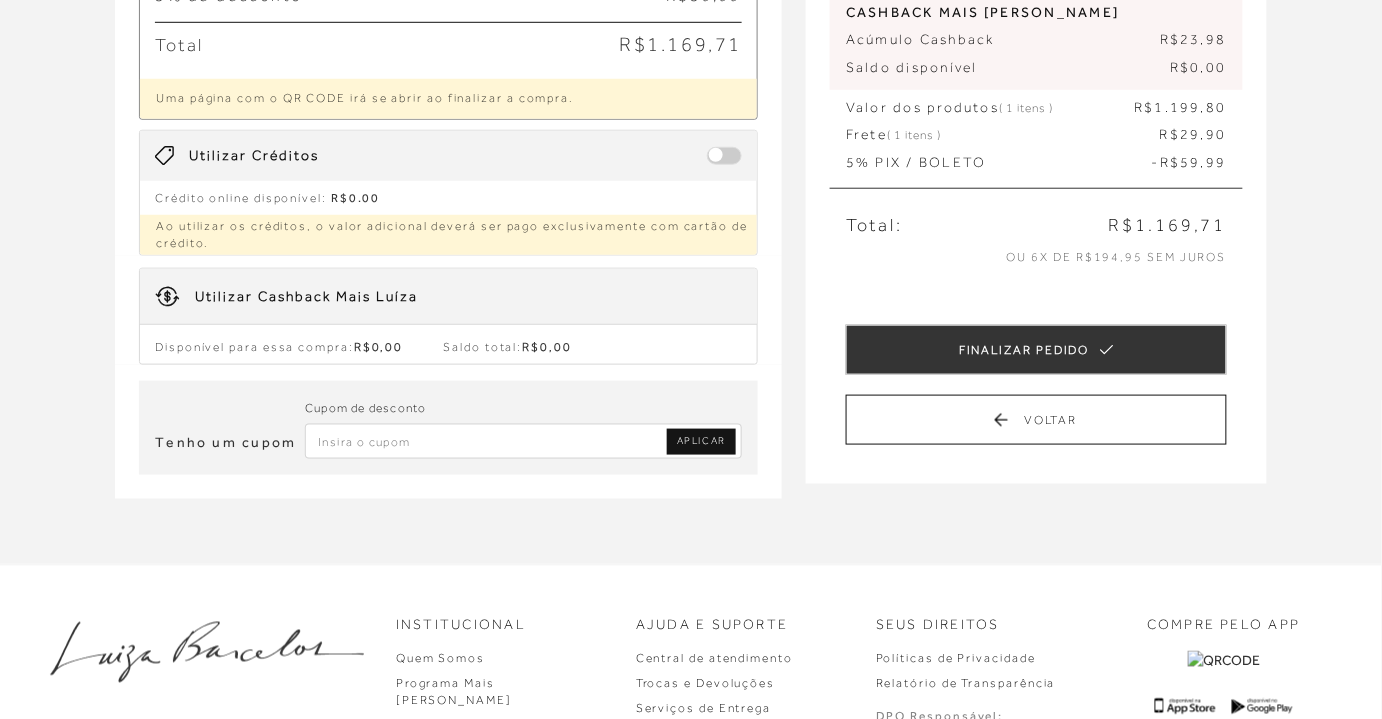 click at bounding box center (523, 441) 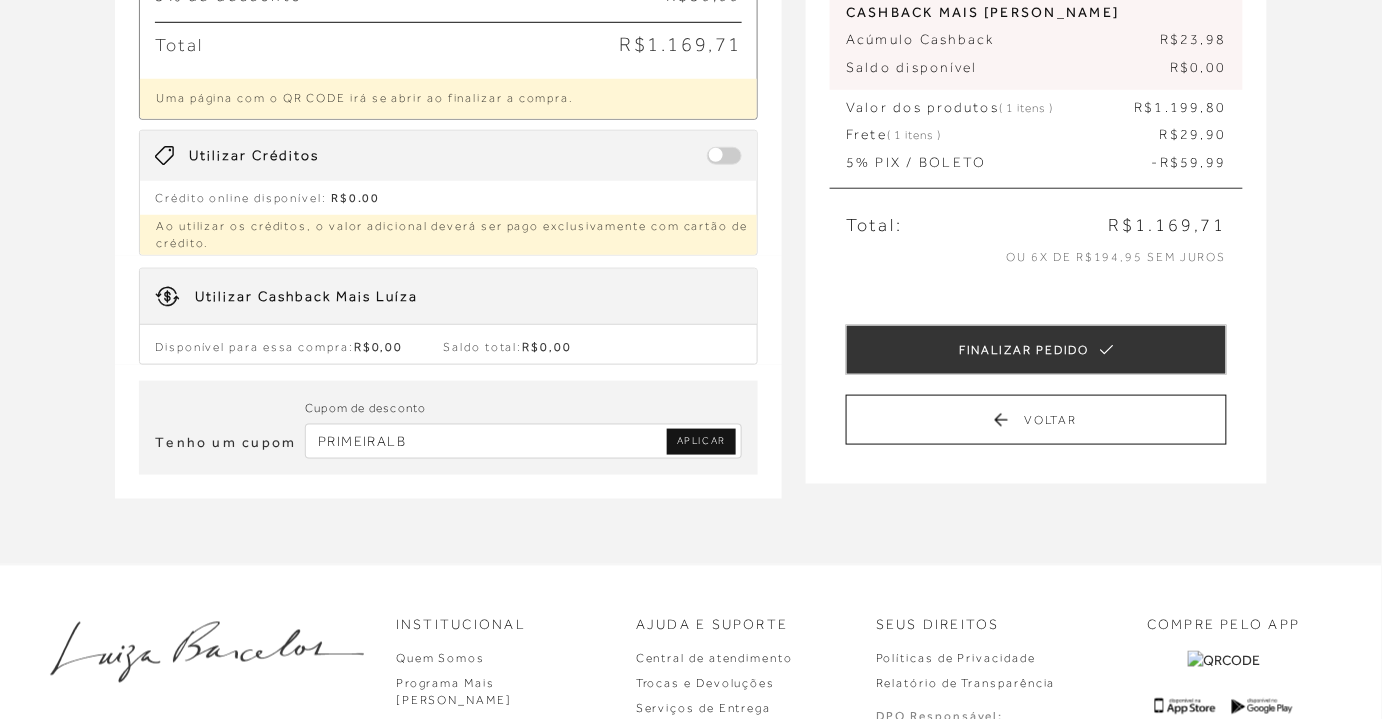 type on "PRIMEIRALB" 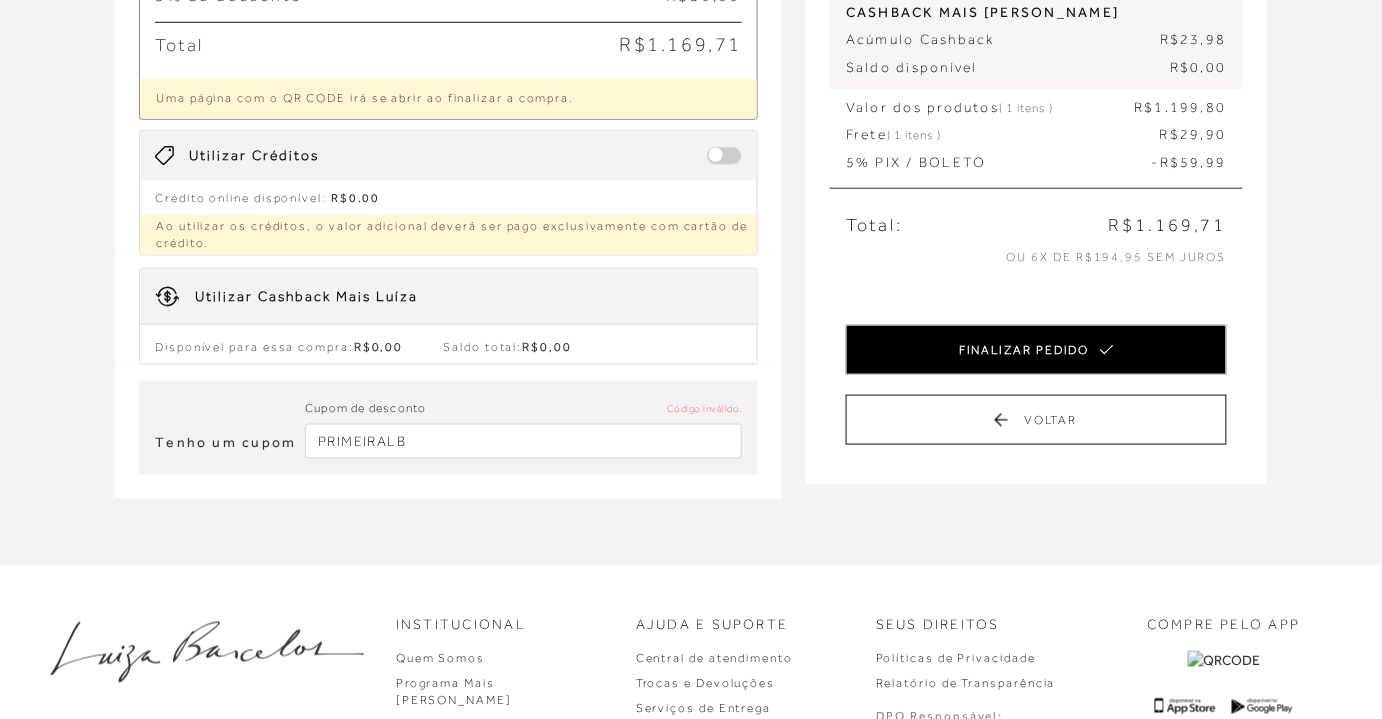 type 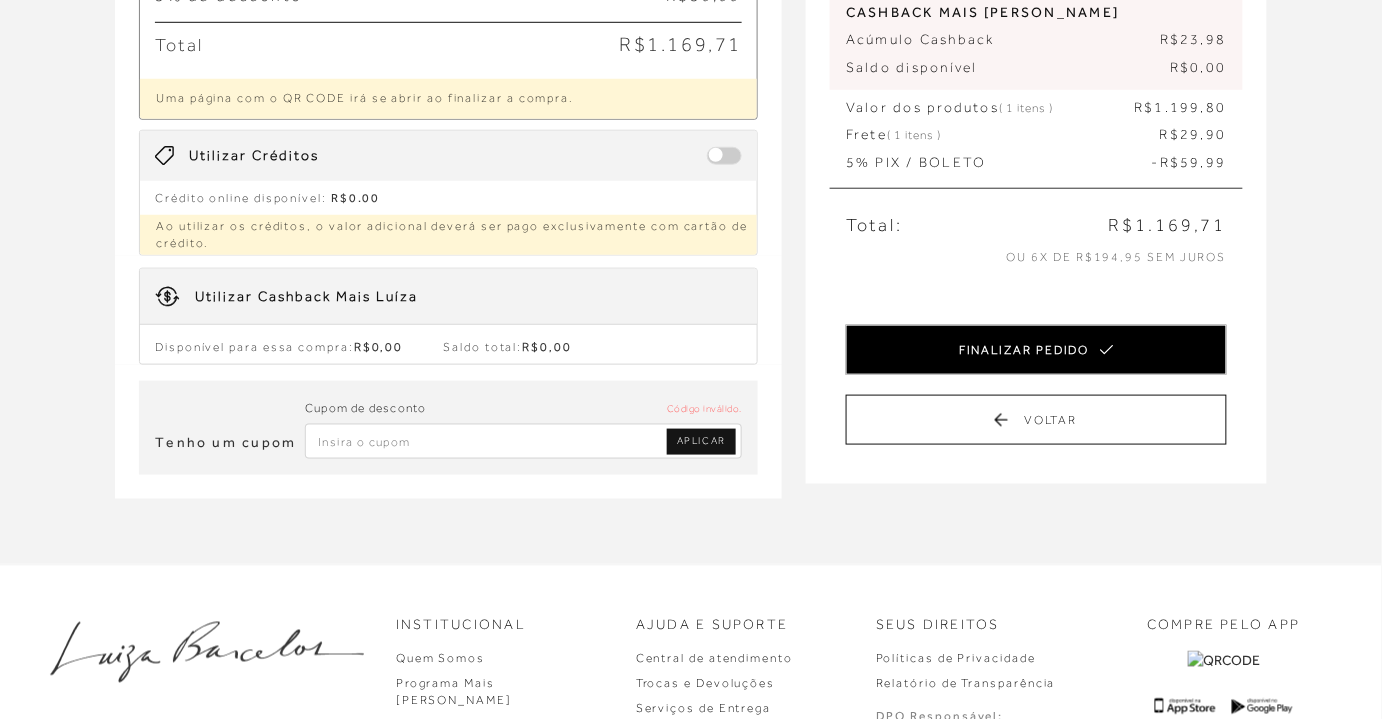 scroll, scrollTop: 0, scrollLeft: 0, axis: both 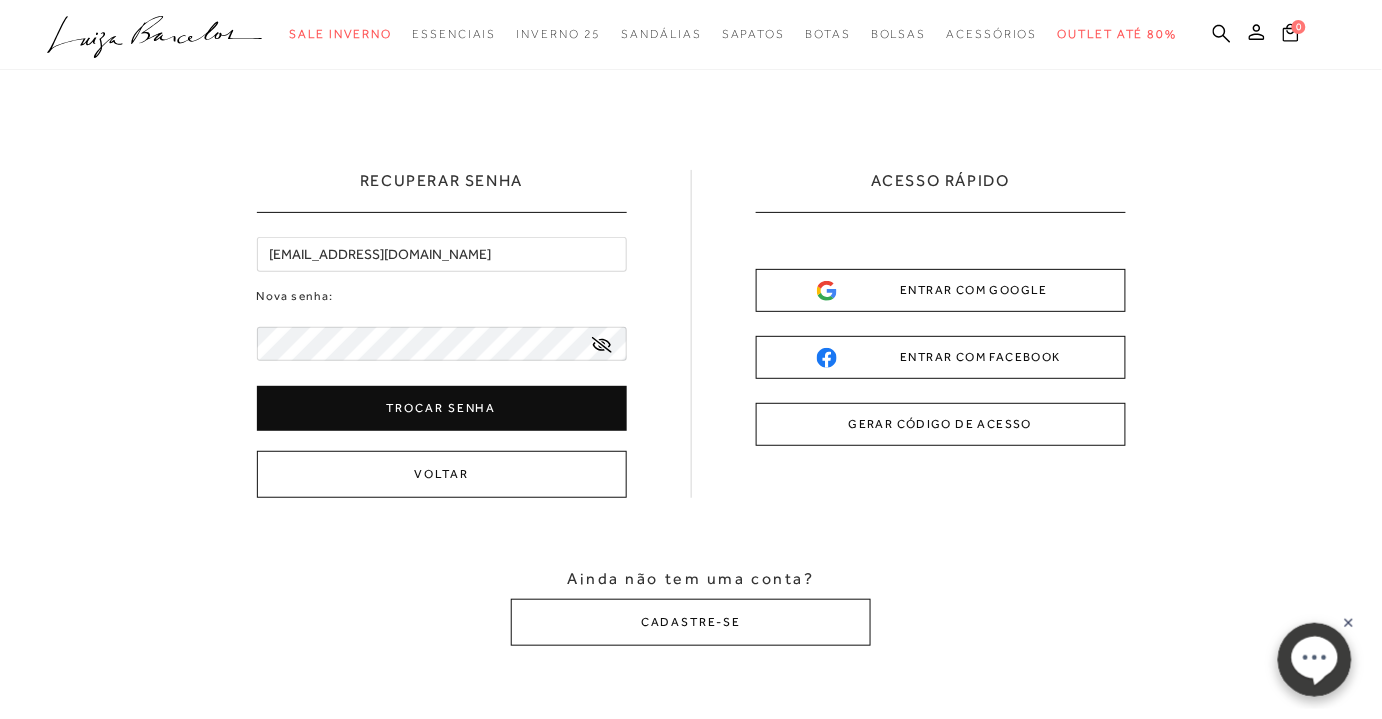 drag, startPoint x: 571, startPoint y: 234, endPoint x: 575, endPoint y: 247, distance: 13.601471 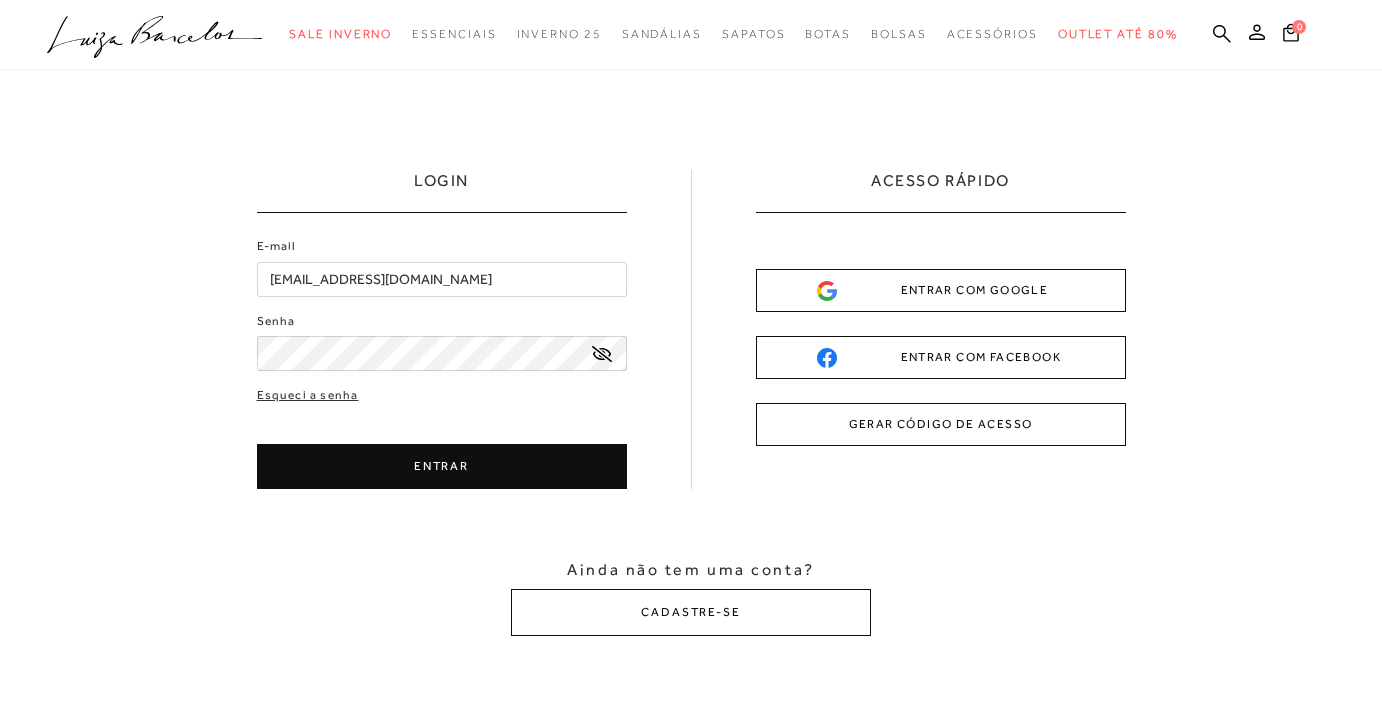 scroll, scrollTop: 0, scrollLeft: 0, axis: both 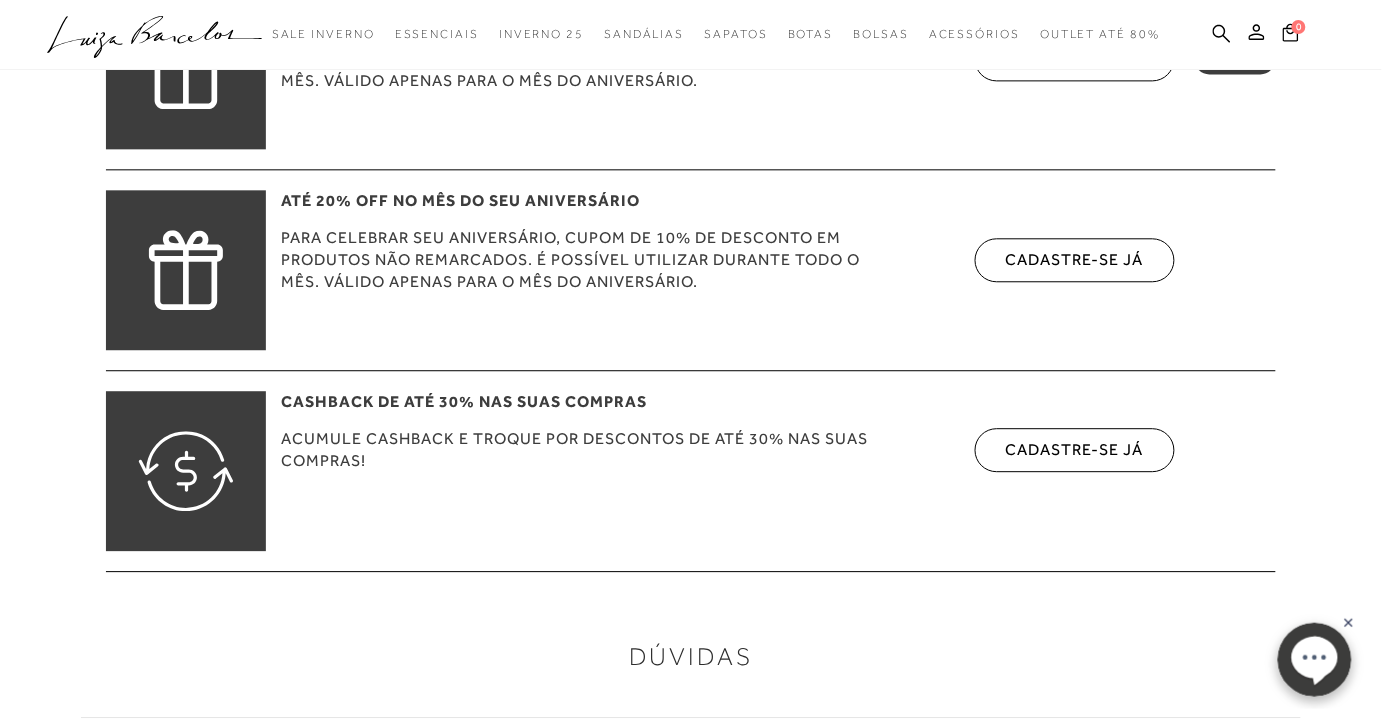 click 